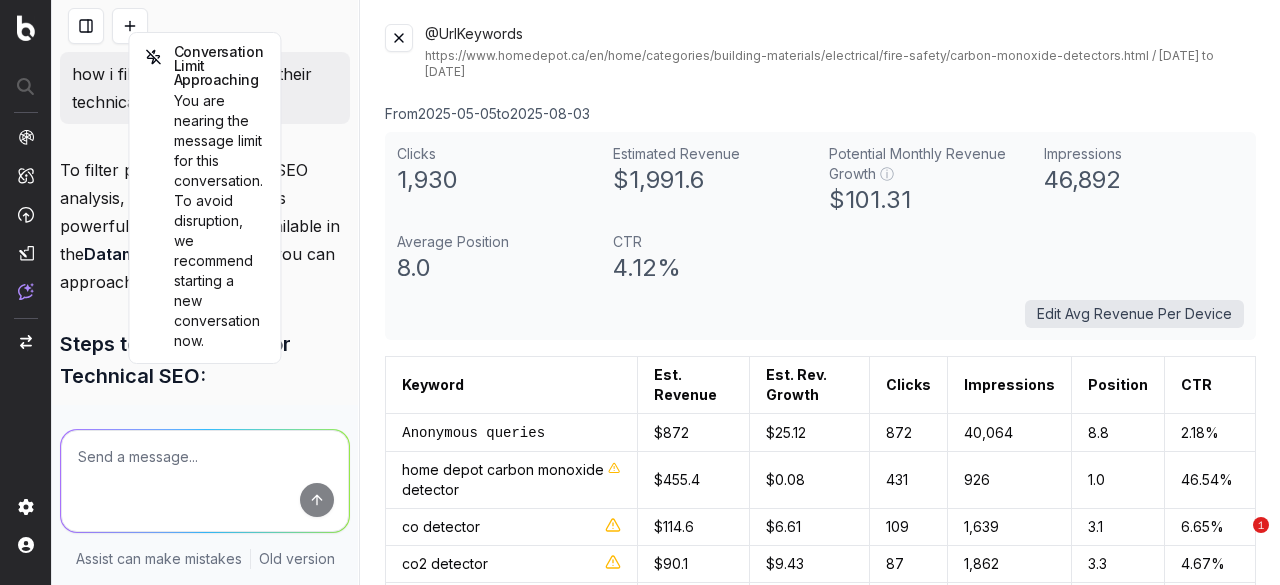 scroll, scrollTop: 0, scrollLeft: 0, axis: both 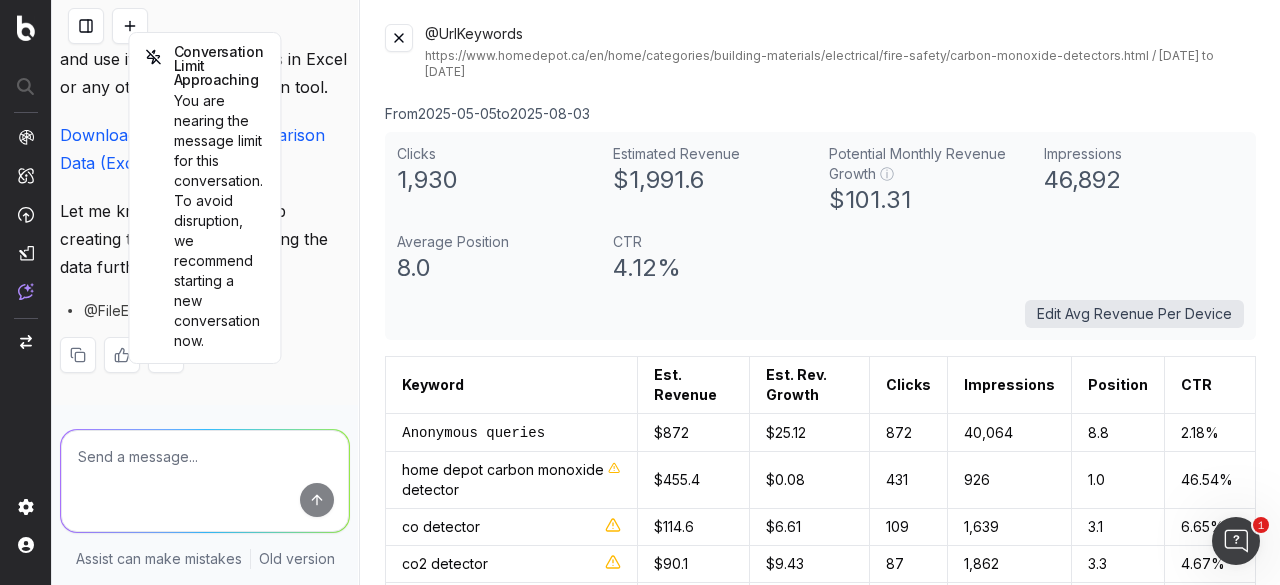 click on "Clicks 1,930 Estimated Revenue $ 1,991.6 Potential Monthly Revenue Growth ⓘ $ 101.31 Impressions 46,892 Average Position 8.0 CTR 4.12 % Edit Avg Revenue Per Device" at bounding box center (820, 236) 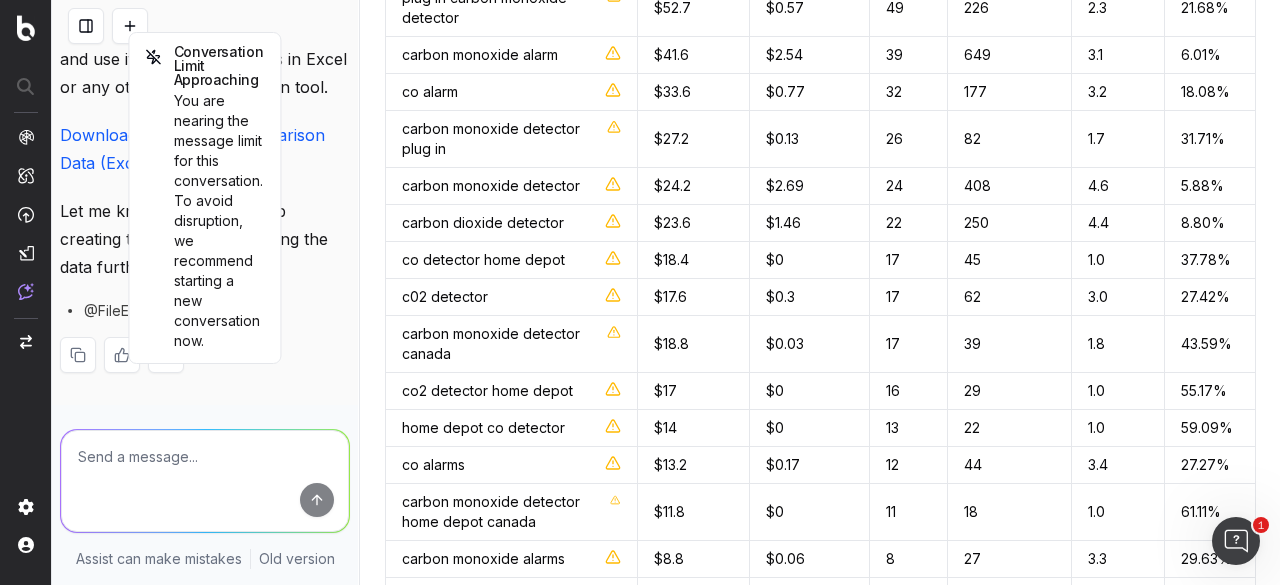 scroll, scrollTop: 400, scrollLeft: 0, axis: vertical 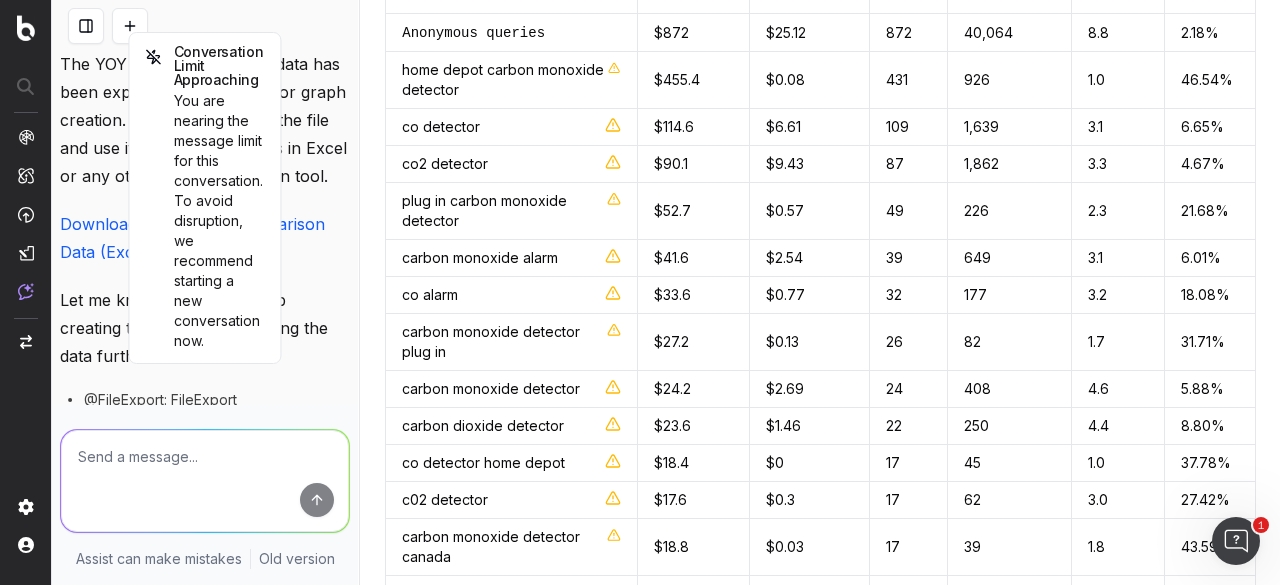 click on "last 30 days" at bounding box center [284, -324] 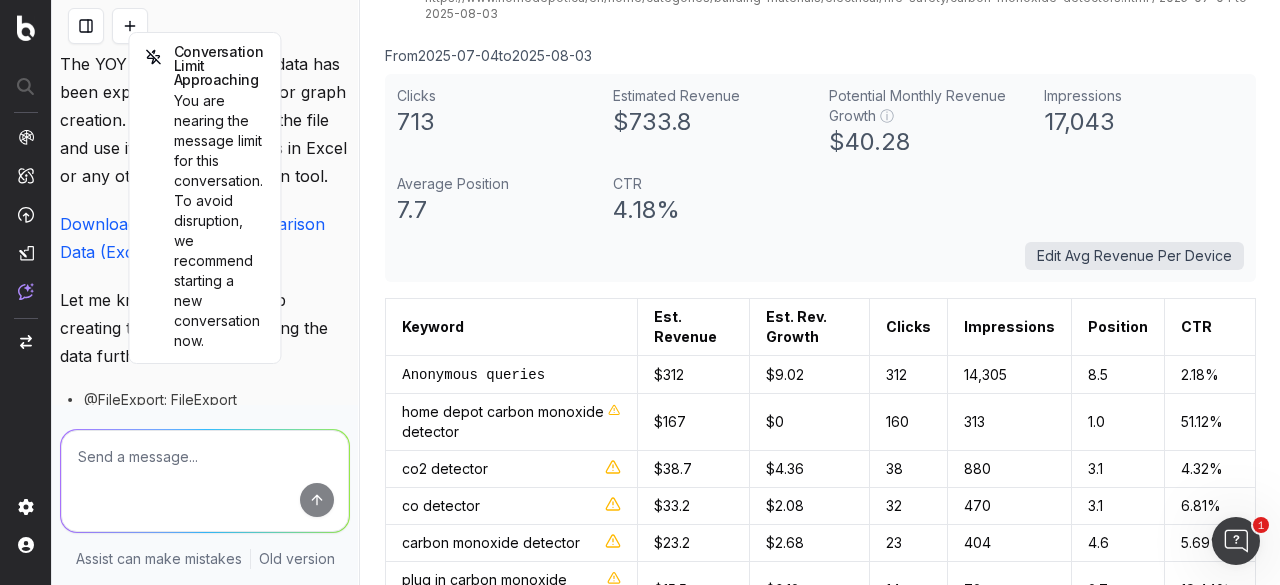 scroll, scrollTop: 100, scrollLeft: 0, axis: vertical 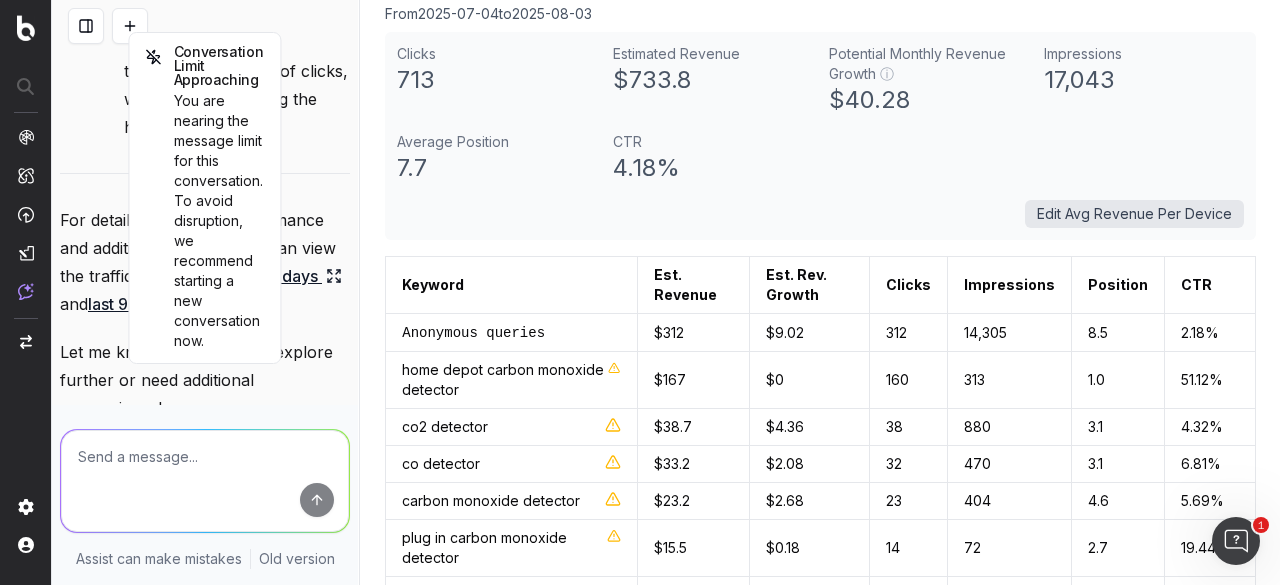 click 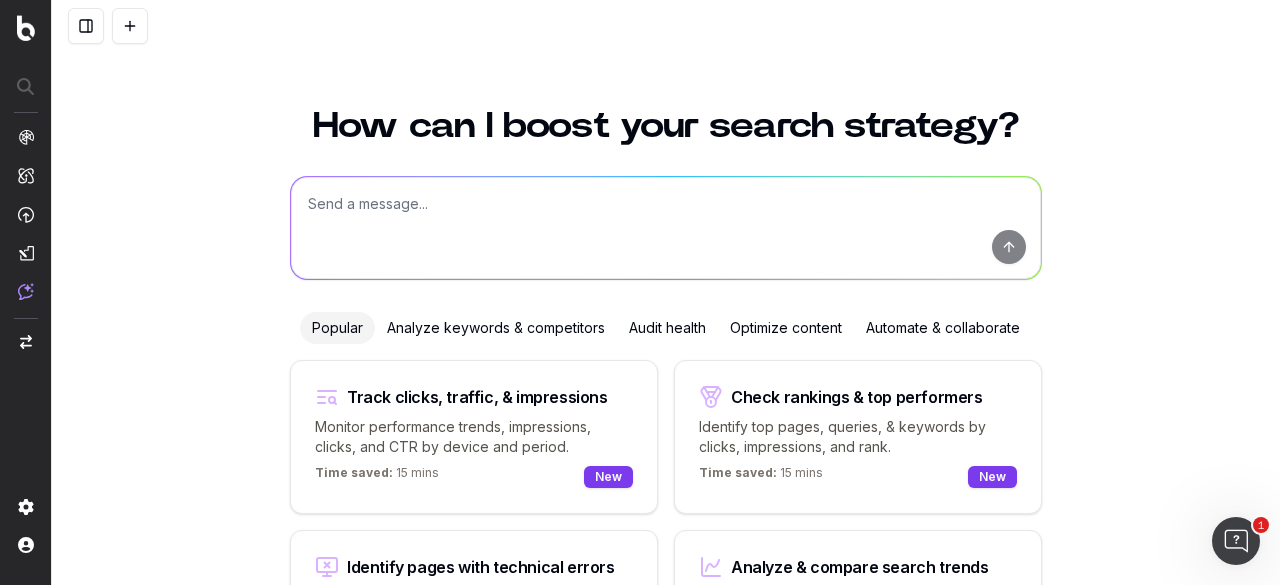 scroll, scrollTop: 173, scrollLeft: 0, axis: vertical 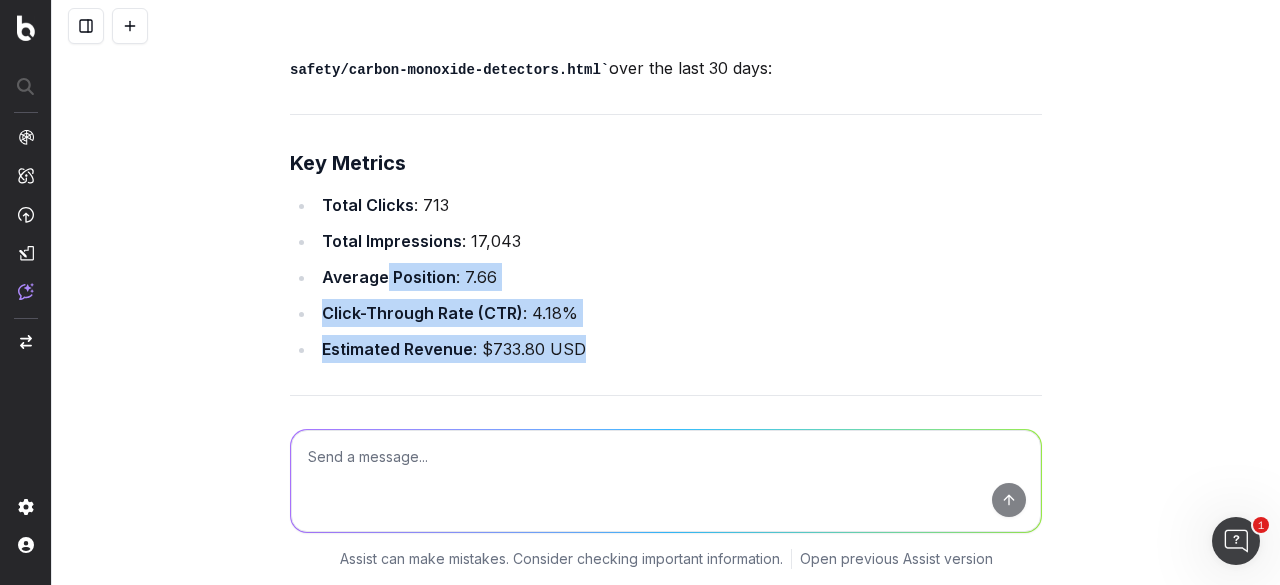drag, startPoint x: 376, startPoint y: 171, endPoint x: 637, endPoint y: 242, distance: 270.48474 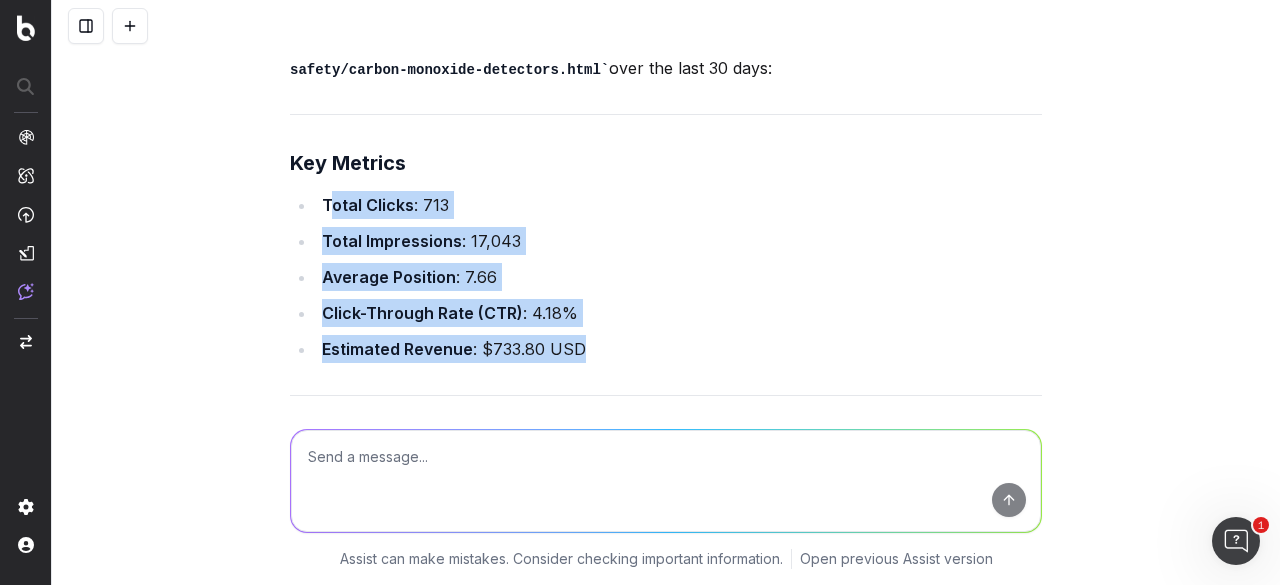 drag, startPoint x: 581, startPoint y: 257, endPoint x: 326, endPoint y: 153, distance: 275.39246 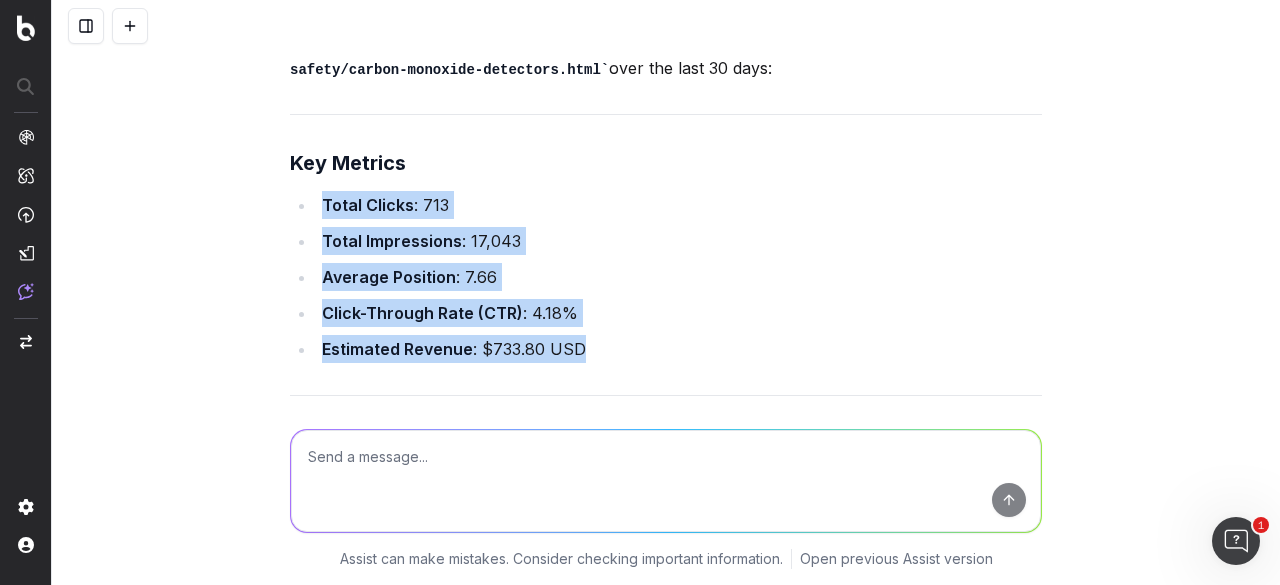 click on "Average Position" at bounding box center (389, 277) 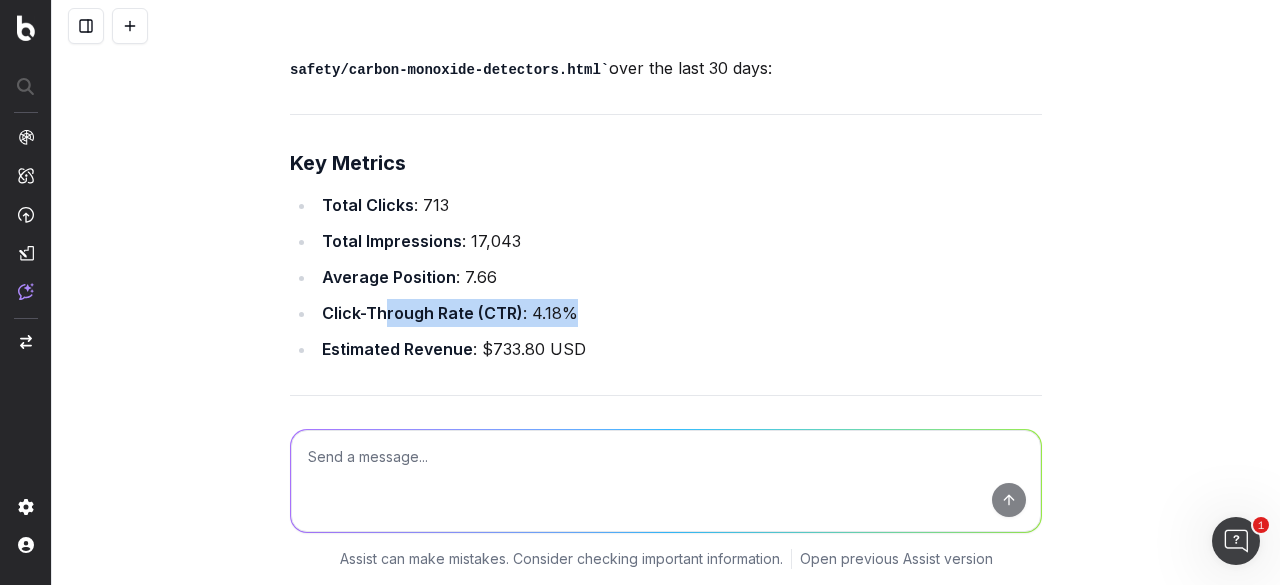 drag, startPoint x: 394, startPoint y: 207, endPoint x: 632, endPoint y: 221, distance: 238.4114 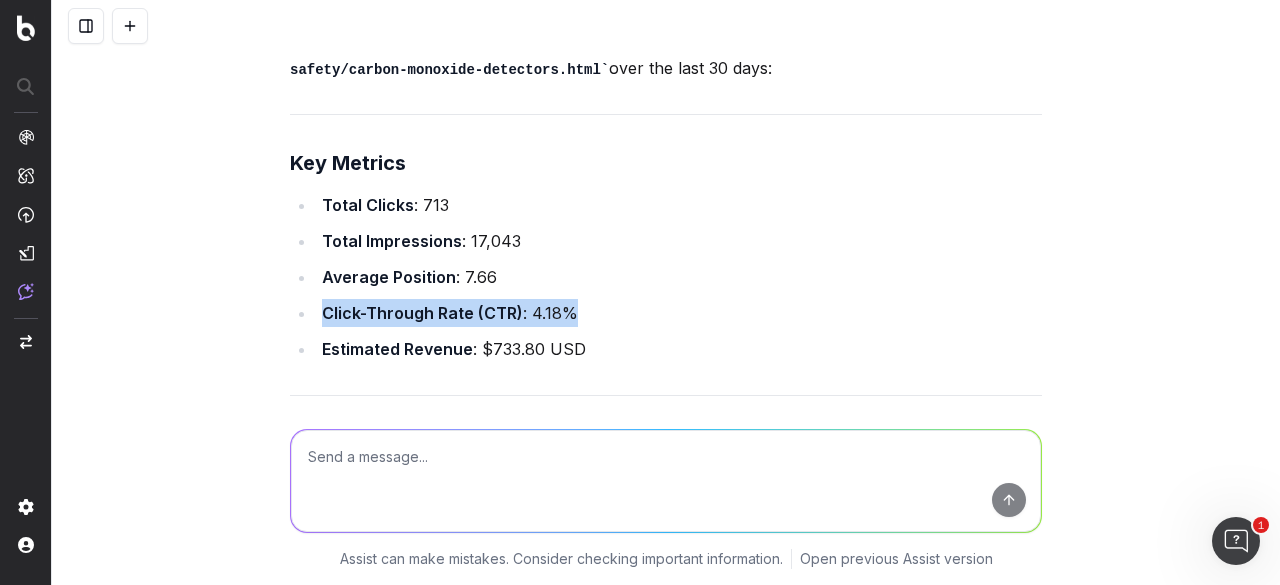 drag, startPoint x: 570, startPoint y: 214, endPoint x: 312, endPoint y: 213, distance: 258.00195 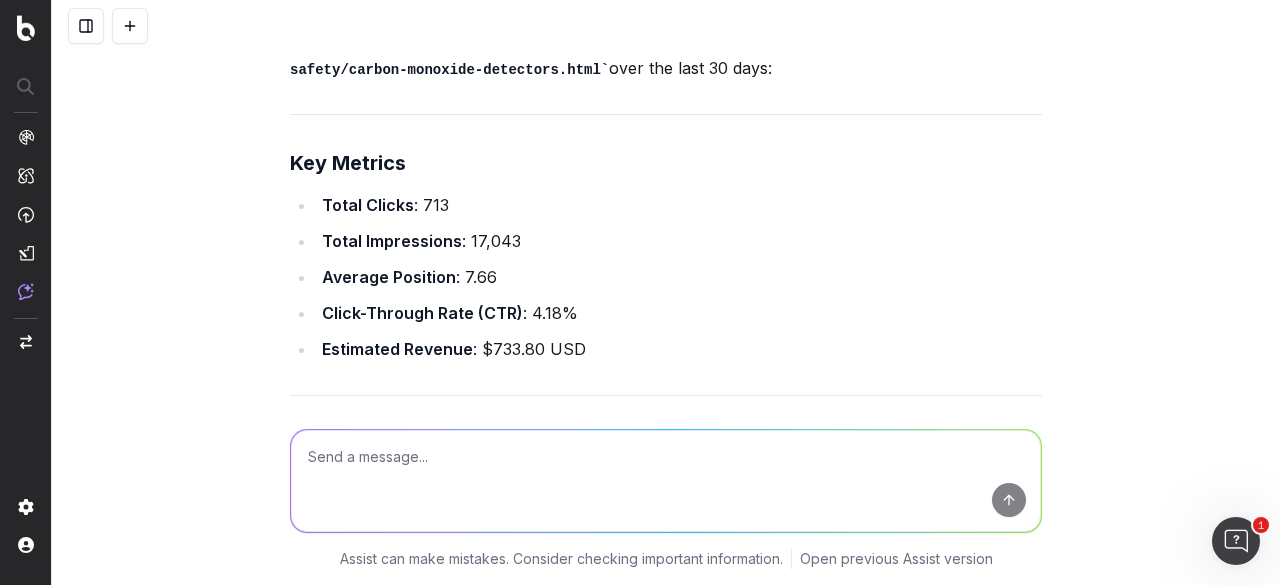 click at bounding box center [666, 481] 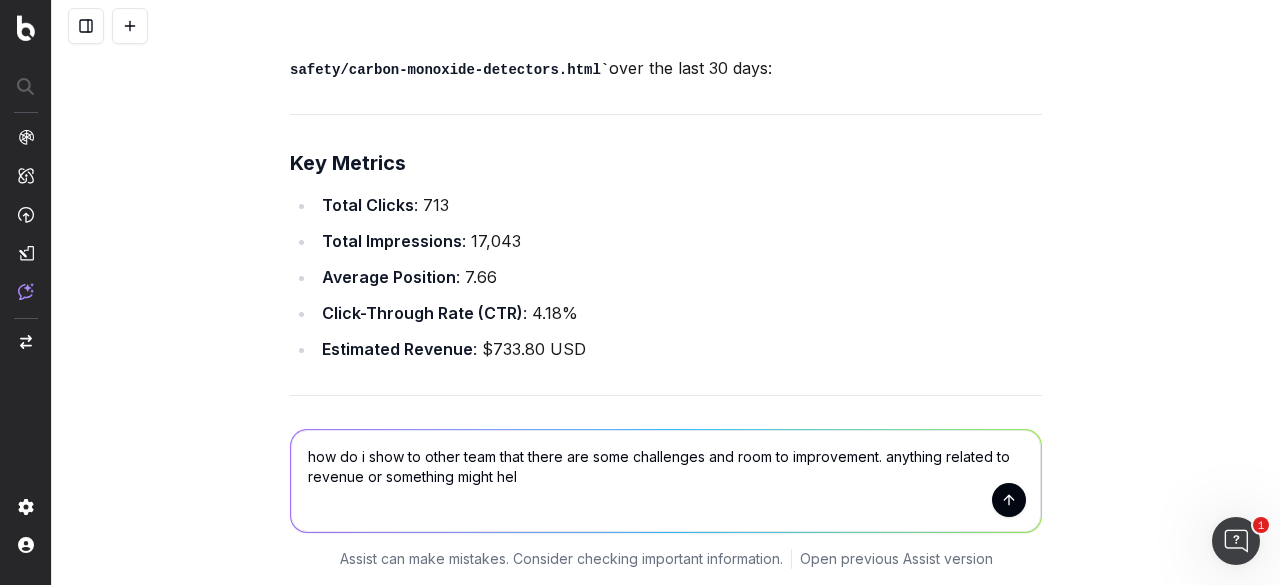 type on "how do i show to other team that there are some challenges and room to improvement. anything related to revenue or something might help" 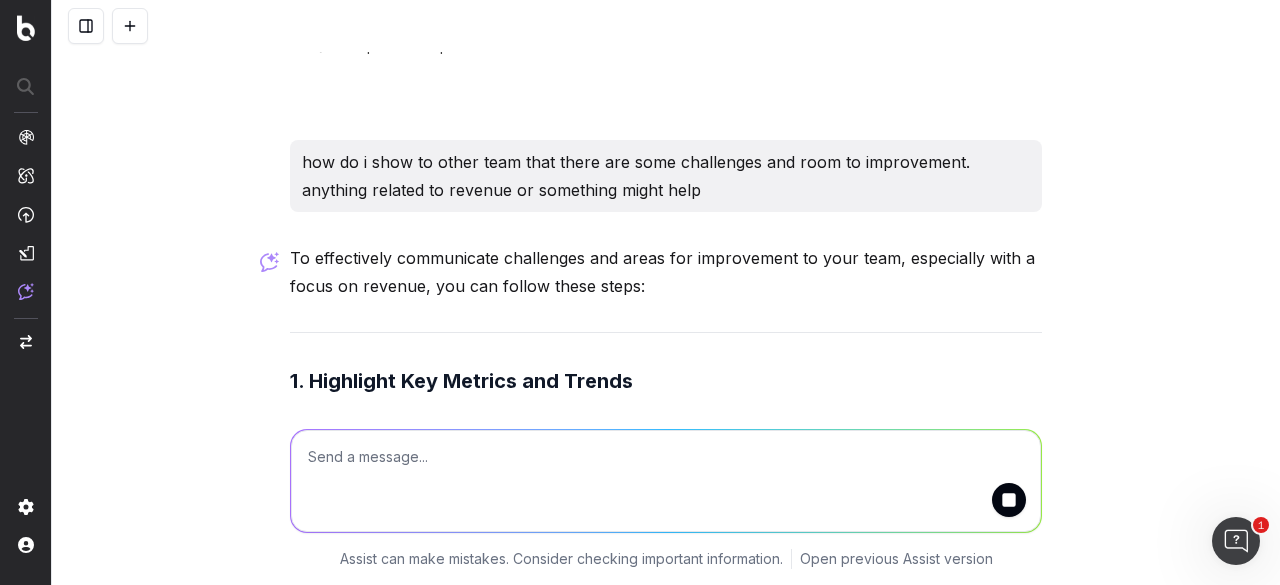 scroll, scrollTop: 11718, scrollLeft: 0, axis: vertical 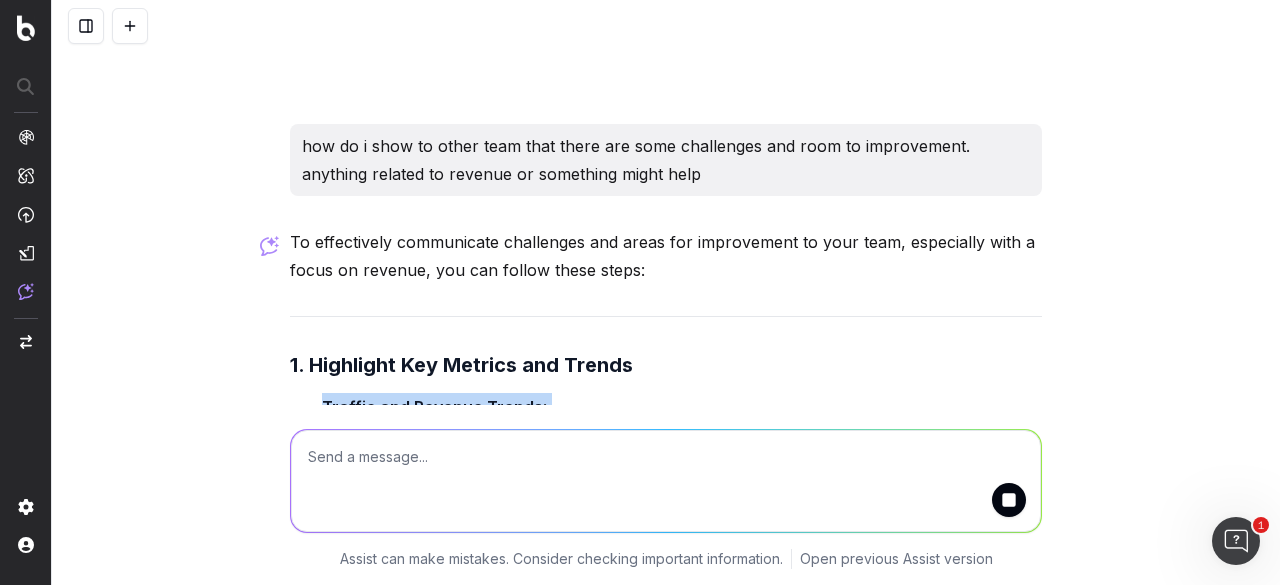 drag, startPoint x: 424, startPoint y: 313, endPoint x: 768, endPoint y: 314, distance: 344.00146 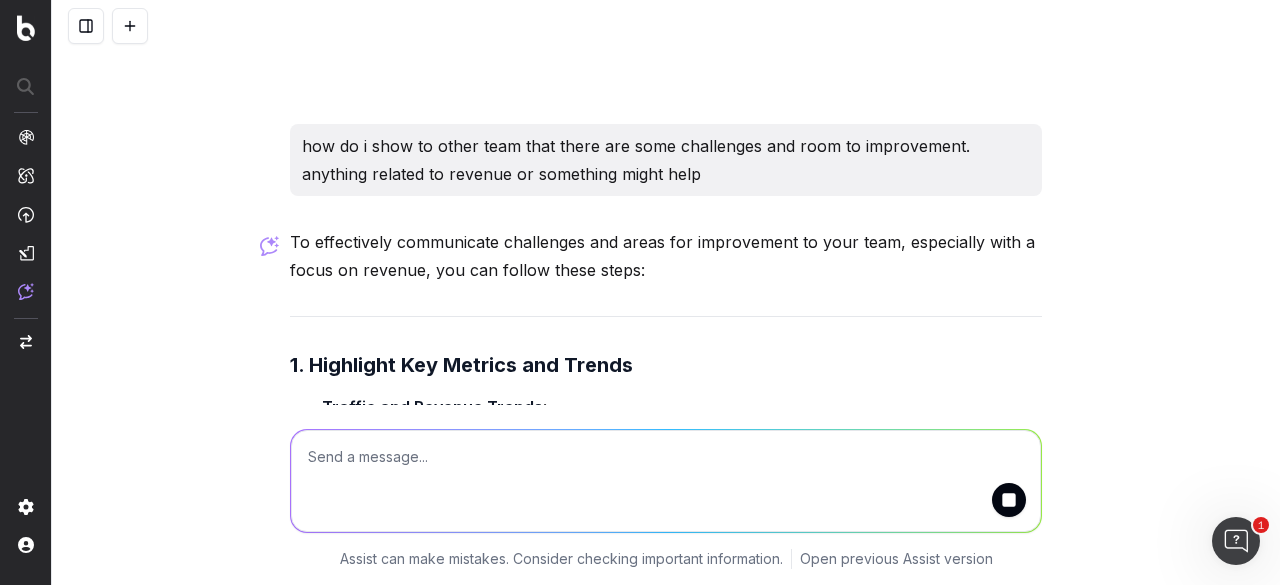 click on "Show how traffic and revenue have changed over time (e.g., YOY, last 30 days vs. last 90 days)." at bounding box center (695, 461) 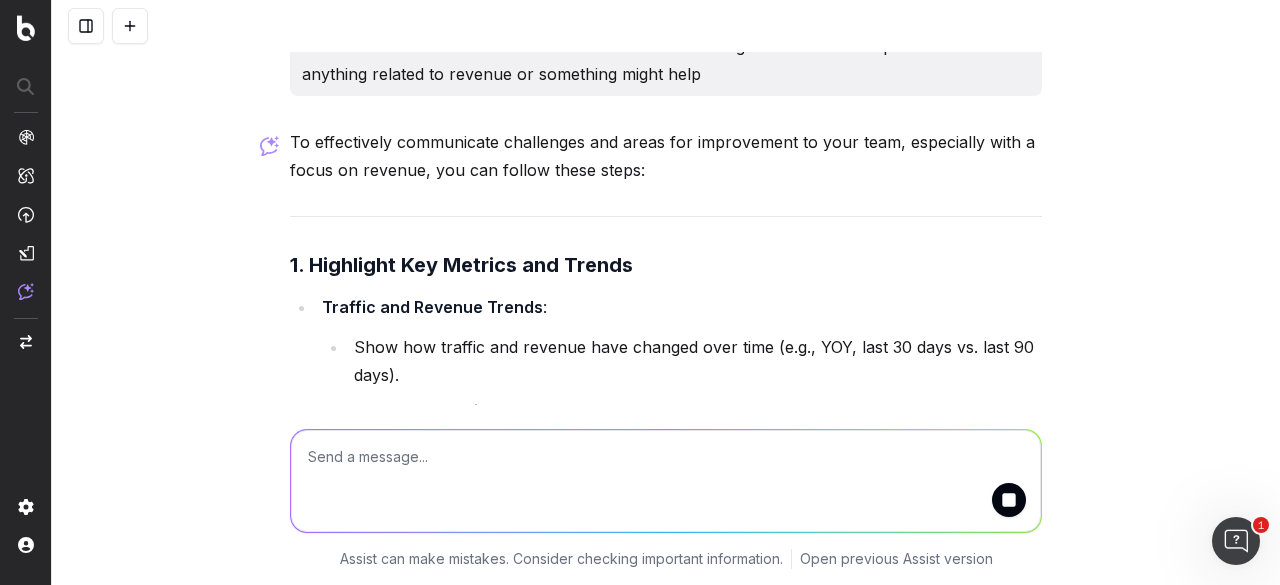 drag, startPoint x: 550, startPoint y: 311, endPoint x: 787, endPoint y: 310, distance: 237.0021 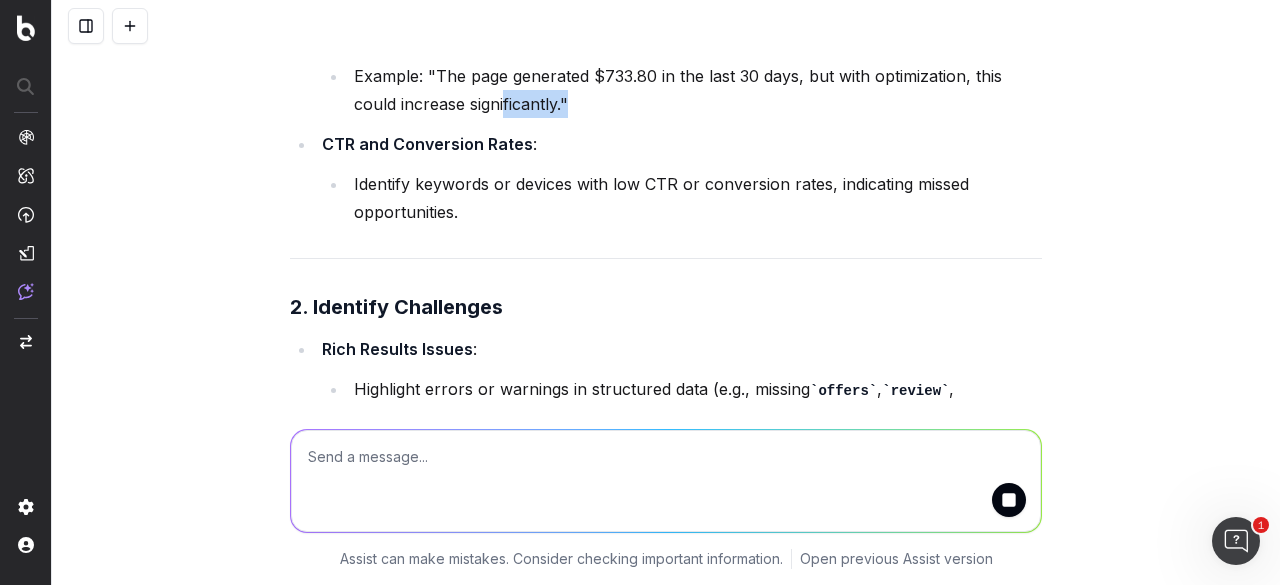 scroll, scrollTop: 12218, scrollLeft: 0, axis: vertical 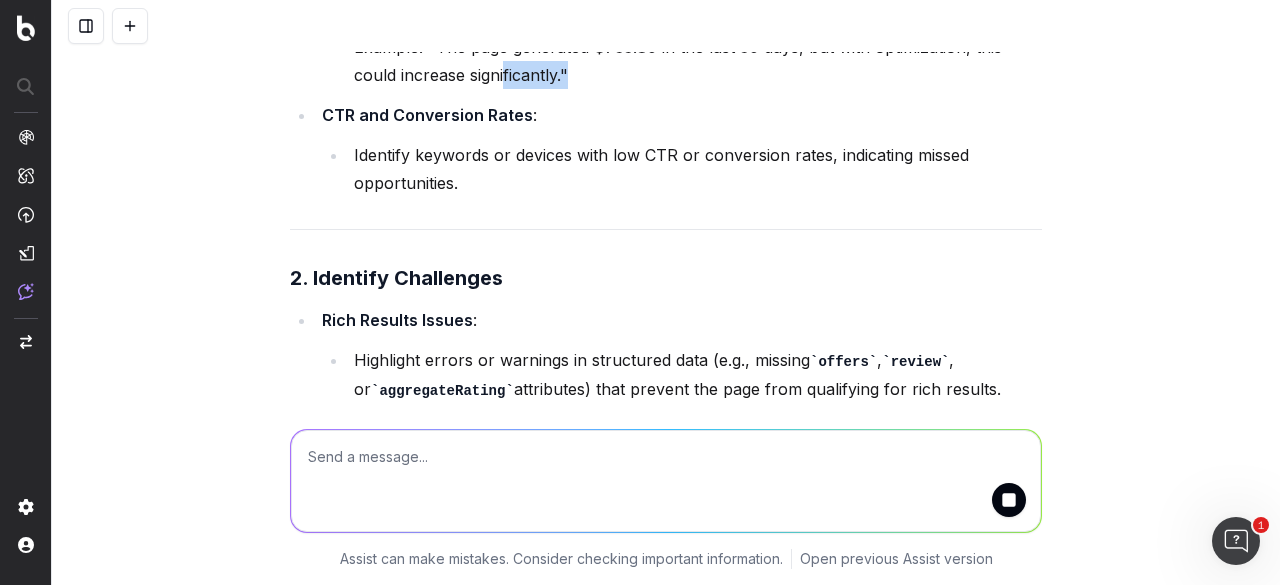 drag, startPoint x: 498, startPoint y: 240, endPoint x: 1020, endPoint y: 217, distance: 522.5065 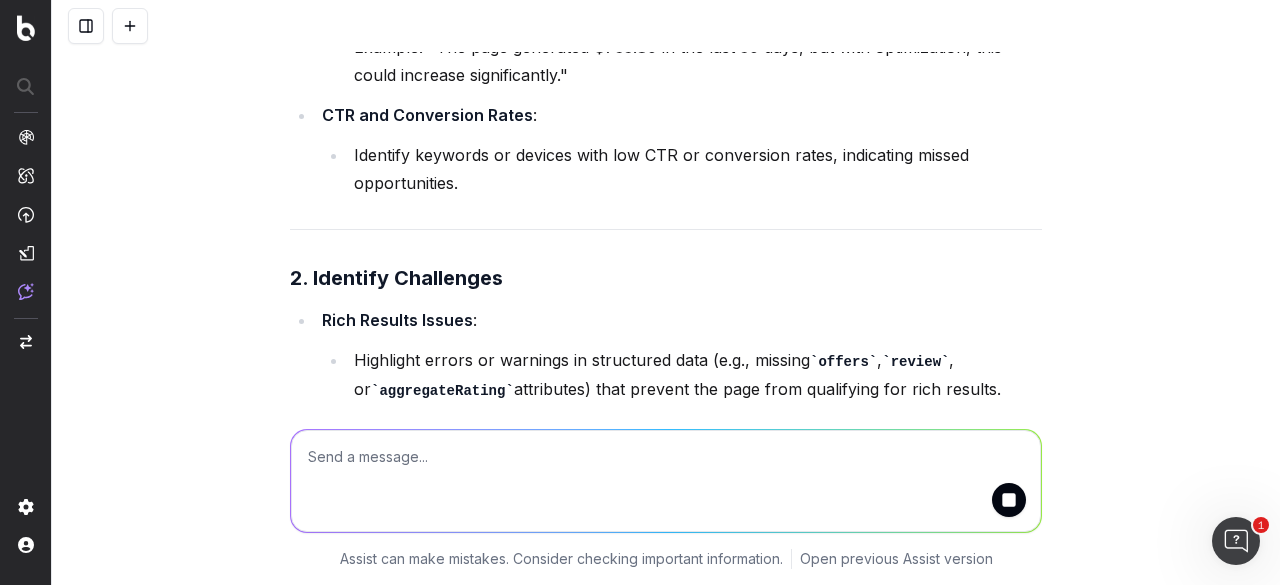 click on "Explain how fixing these issues can improve visibility and CTR." at bounding box center (695, 425) 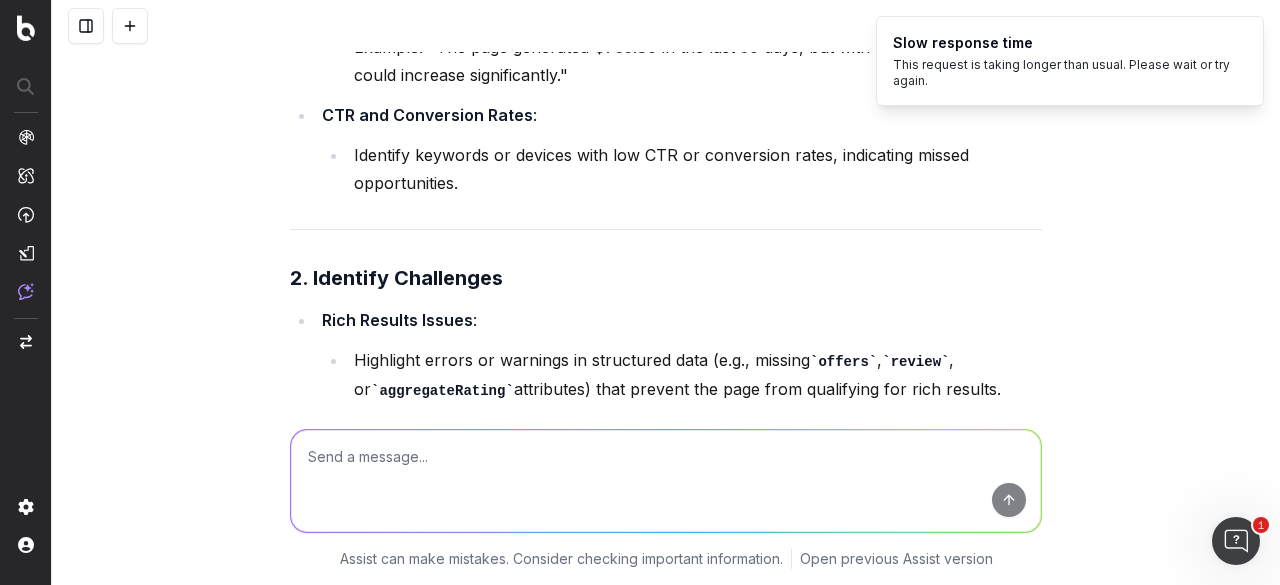 click on "Highlight errors or warnings in structured data (e.g., missing  offers ,  review , or  aggregateRating  attributes) that prevent the page from qualifying for rich results." at bounding box center (695, 374) 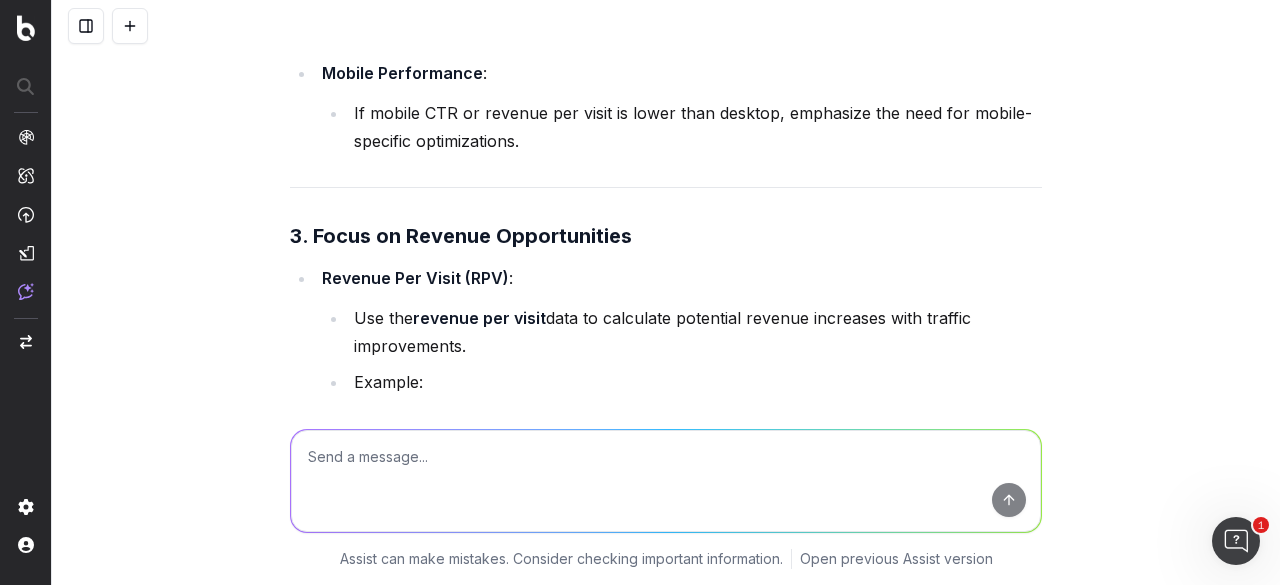 scroll, scrollTop: 12818, scrollLeft: 0, axis: vertical 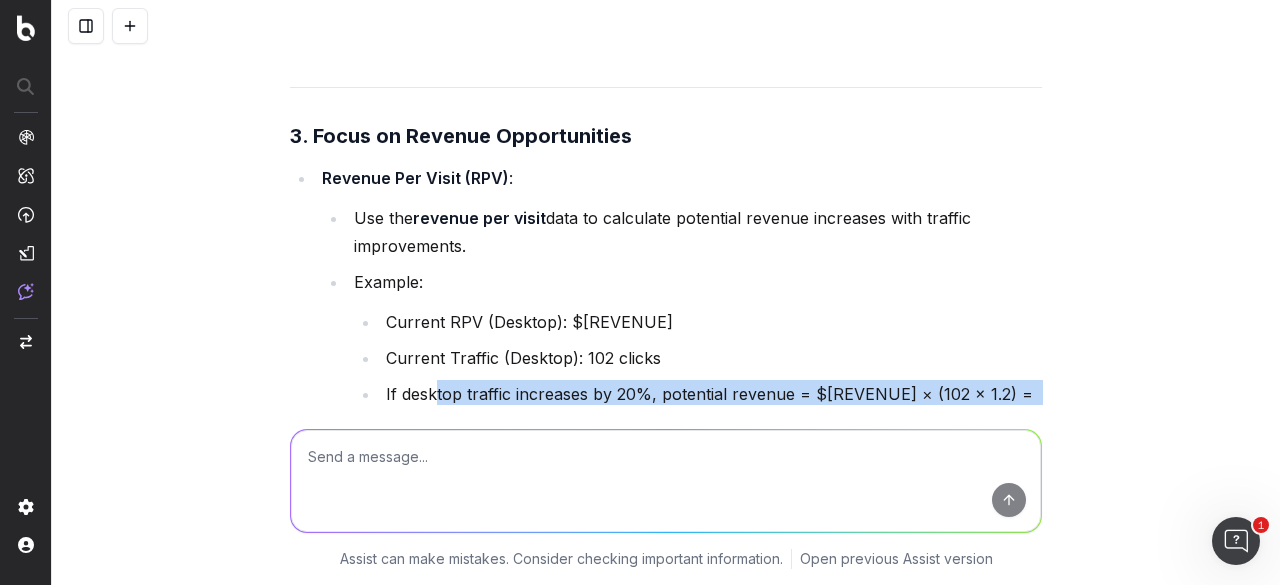 drag, startPoint x: 470, startPoint y: 260, endPoint x: 1057, endPoint y: 243, distance: 587.2461 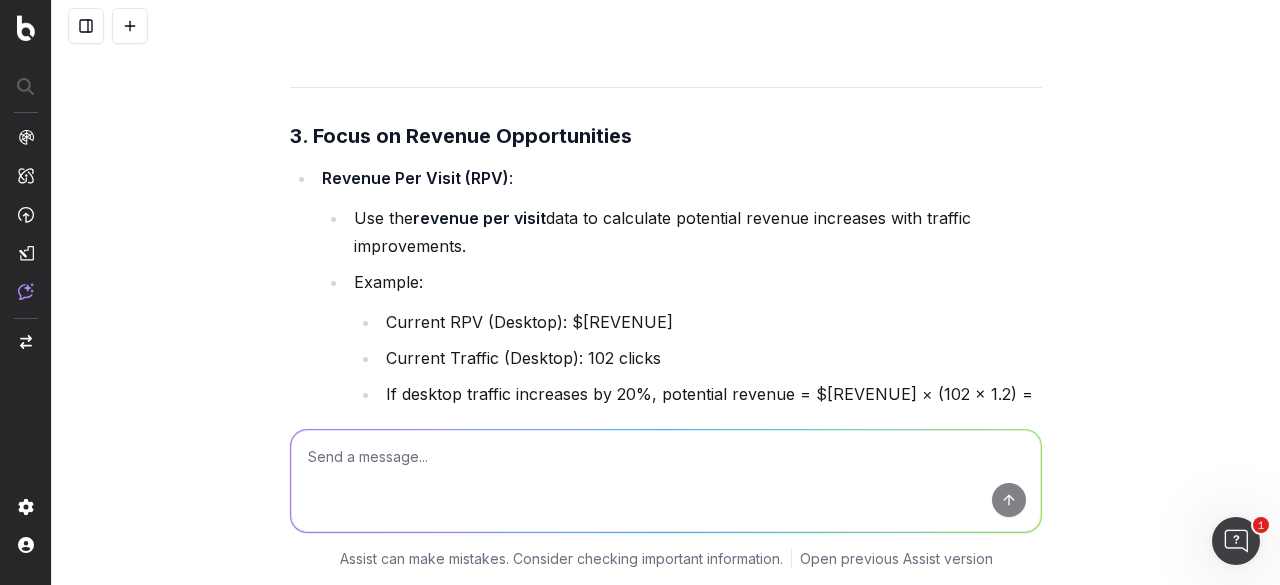 click on "Revenue Per Visit (RPV) : Use the revenue per visit data to calculate potential revenue increases with traffic improvements. Example: Current RPV (Desktop): $[CURRENCY] Current Traffic (Desktop): [NUMBER] clicks If desktop traffic increases by [PERCENTAGE]%, potential revenue = $[CURRENCY] × ([NUMBER] × [PERCENTAGE]) = $[CURRENCY]. Keyword-Level Revenue : Show how optimizing specific keywords can directly impact revenue. Example: "The keyword 'home depot carbon monoxide detector' generated $[CURRENCY] in the last 30 days. Improving its CTR by [PERCENTAGE]% could add $[CURRENCY] in revenue."" at bounding box center [666, 372] 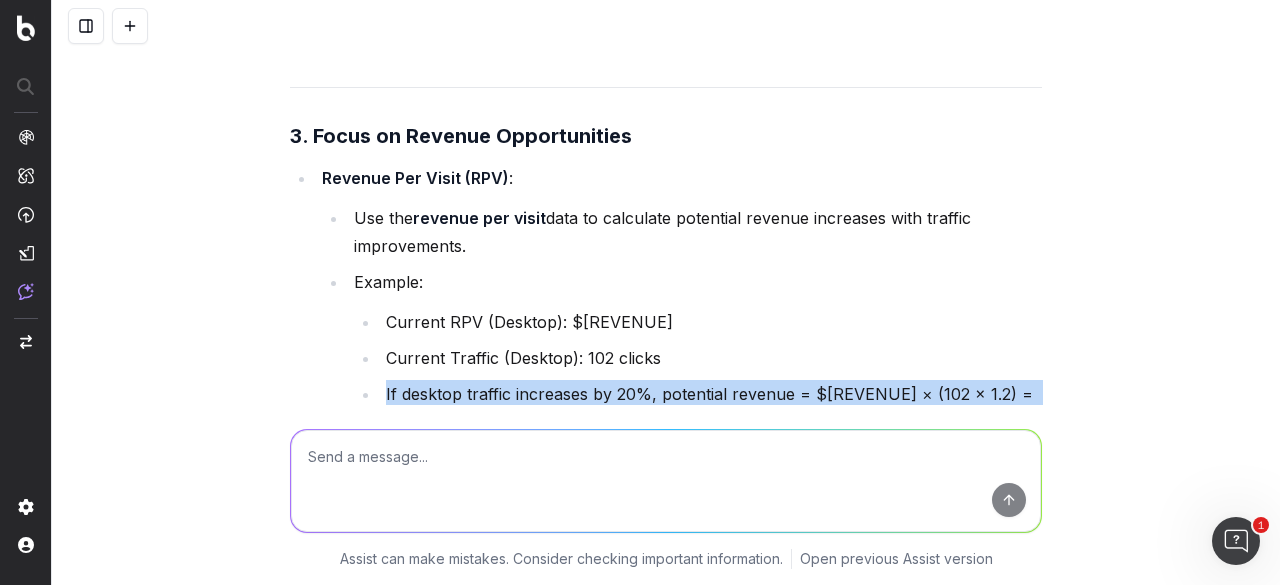 drag, startPoint x: 373, startPoint y: 256, endPoint x: 985, endPoint y: 285, distance: 612.6867 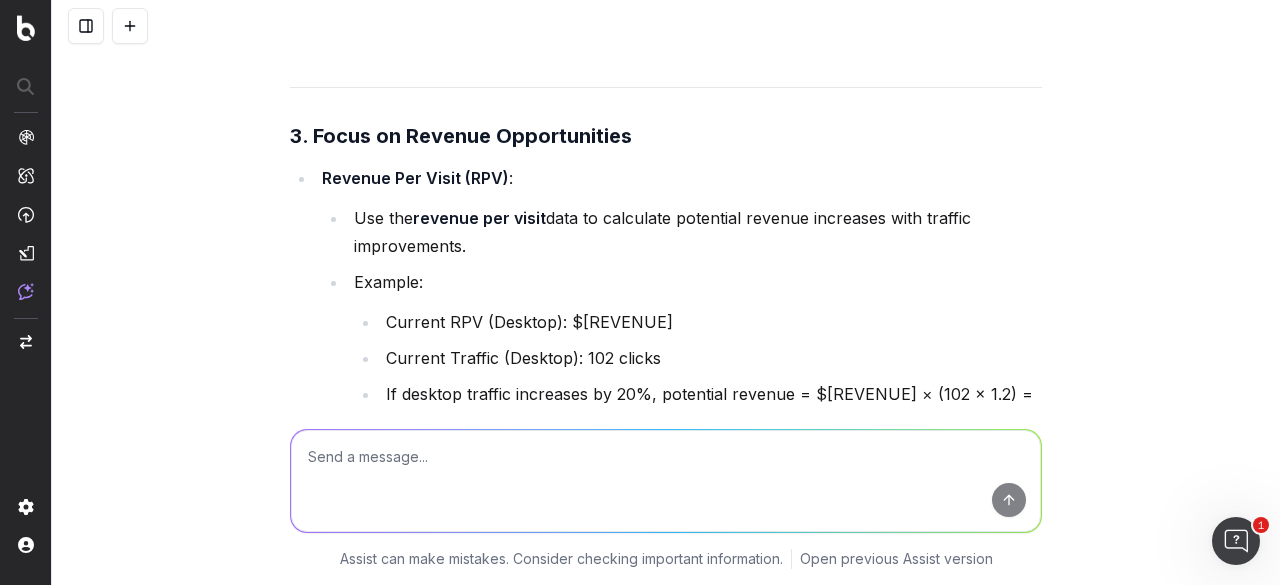 click on "Show how optimizing specific keywords can directly impact revenue." at bounding box center (695, 502) 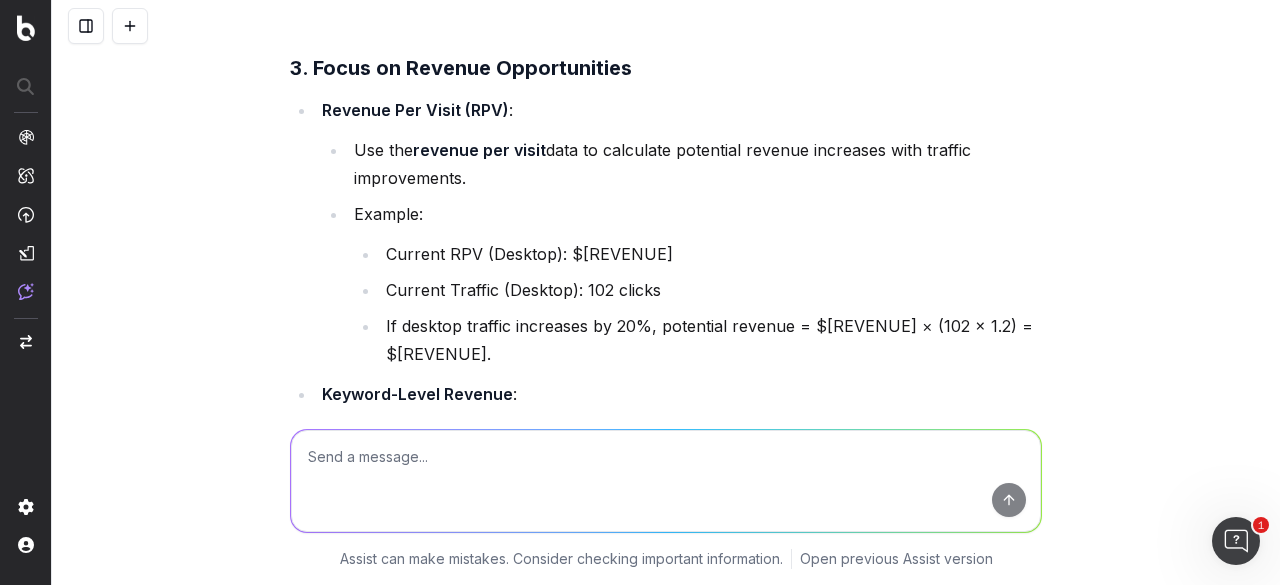 scroll, scrollTop: 12918, scrollLeft: 0, axis: vertical 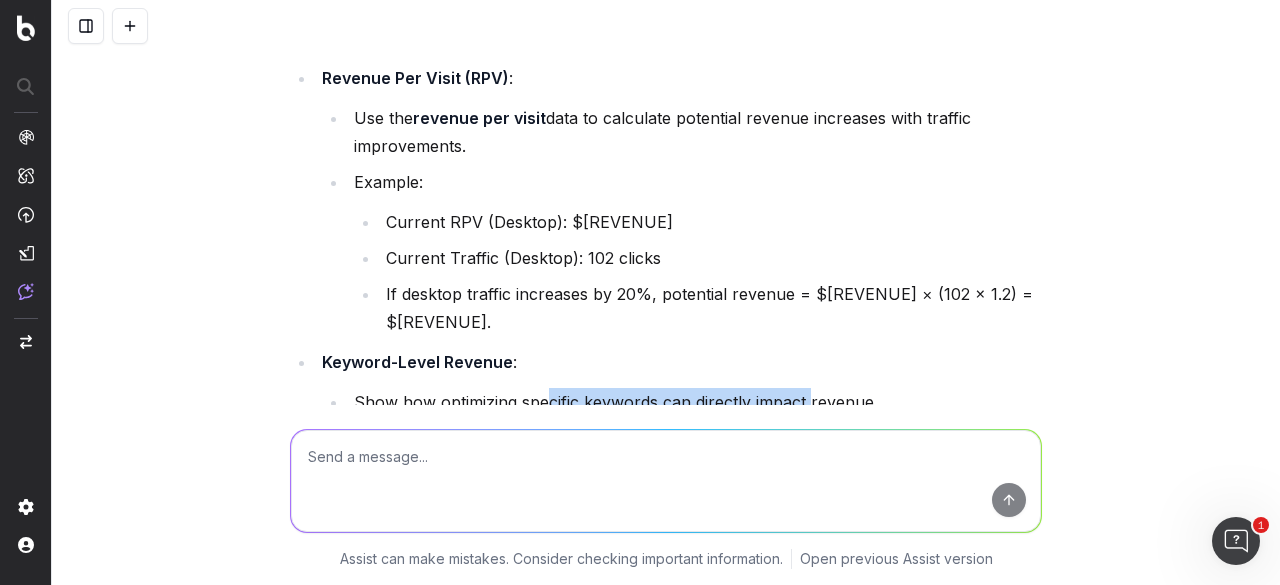 drag, startPoint x: 539, startPoint y: 243, endPoint x: 804, endPoint y: 243, distance: 265 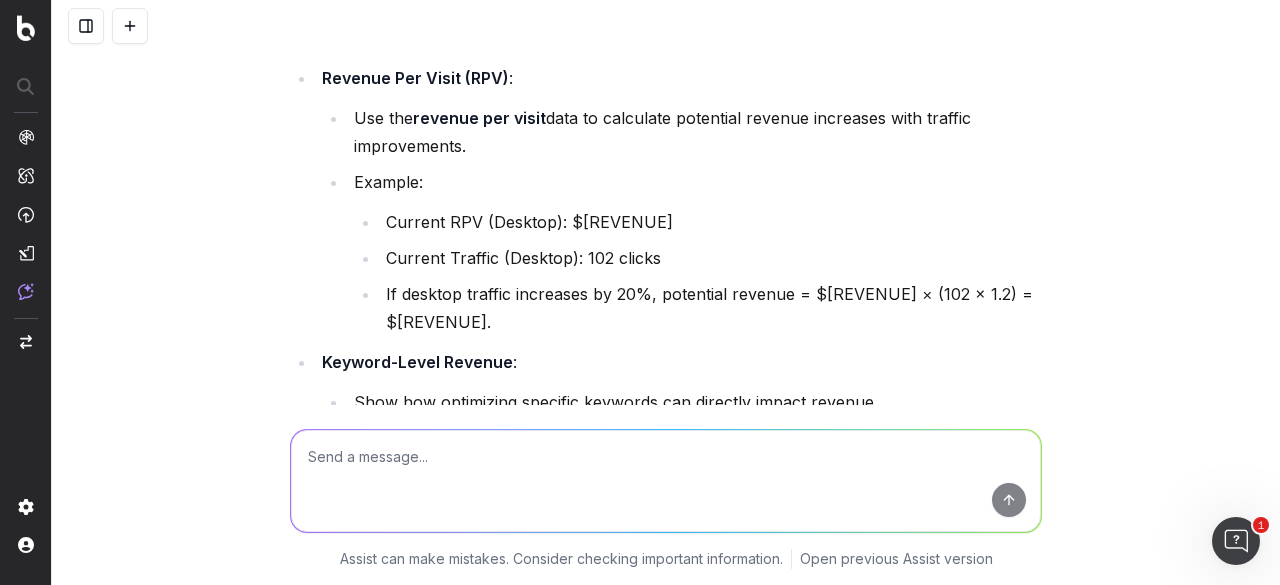 click on "4. Visualize the Data" at bounding box center (666, 561) 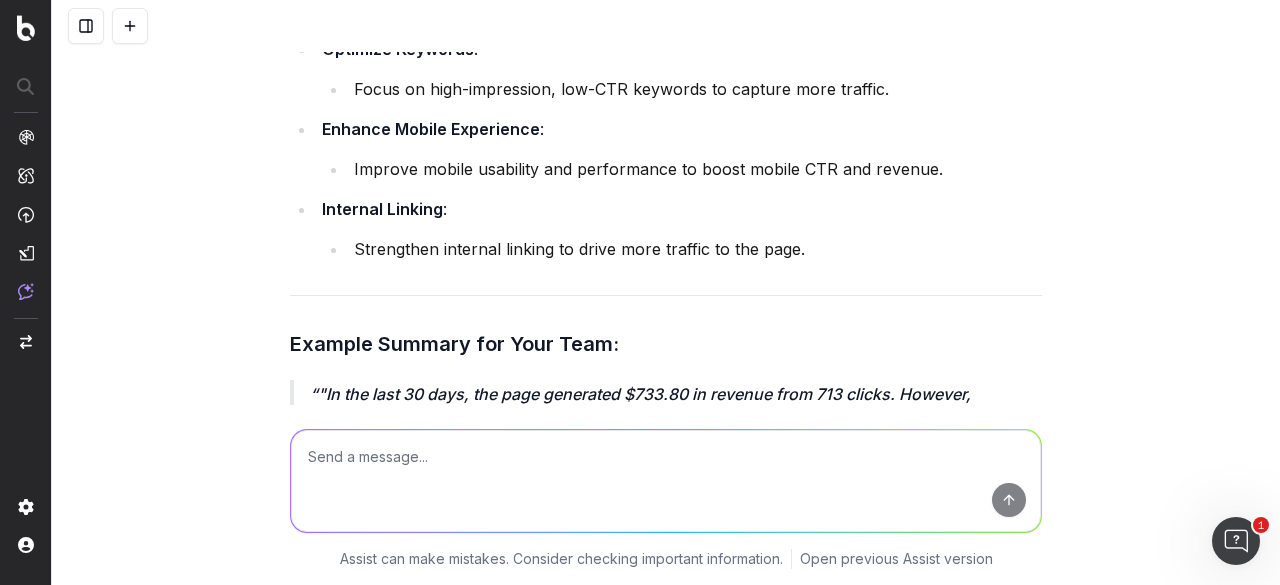scroll, scrollTop: 13918, scrollLeft: 0, axis: vertical 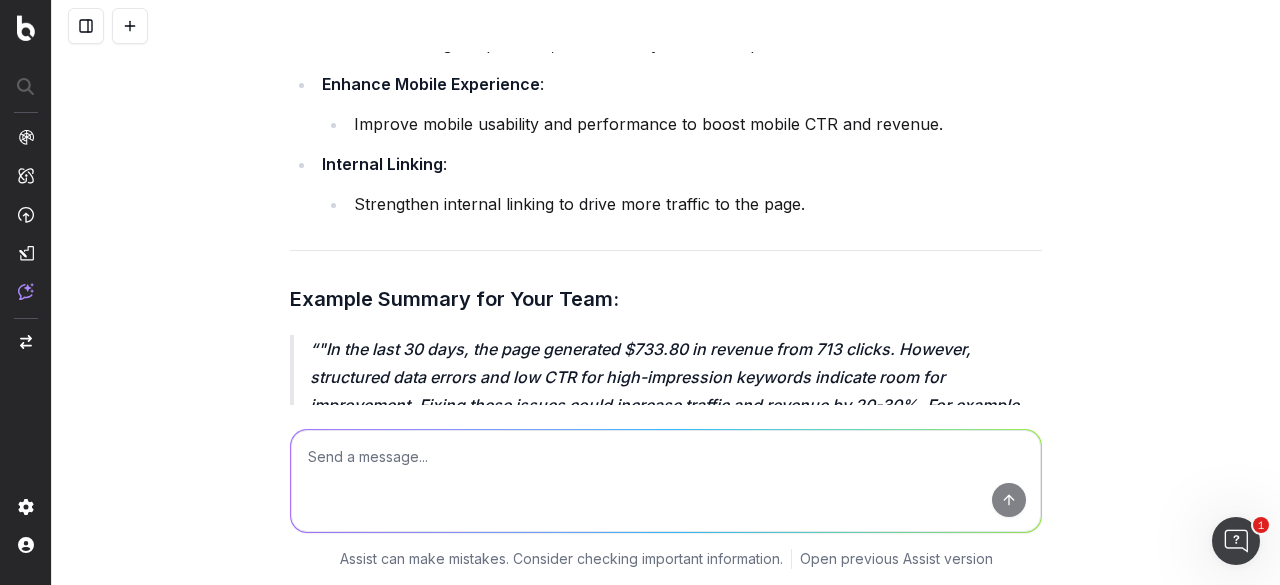 drag, startPoint x: 880, startPoint y: 274, endPoint x: 953, endPoint y: 257, distance: 74.953316 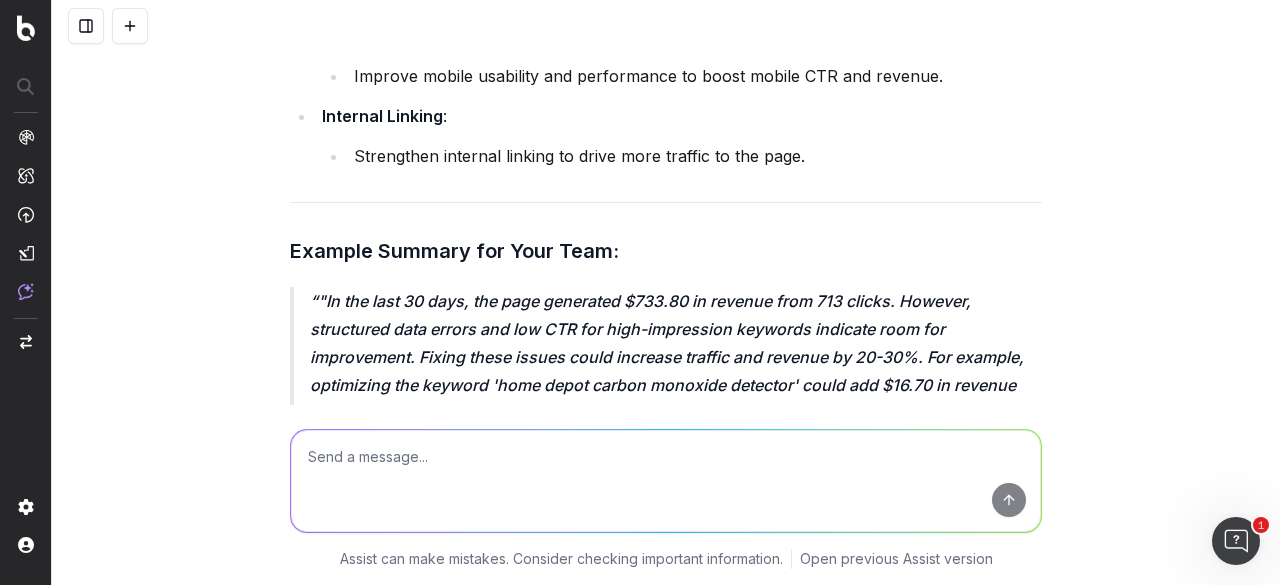 click at bounding box center (666, 481) 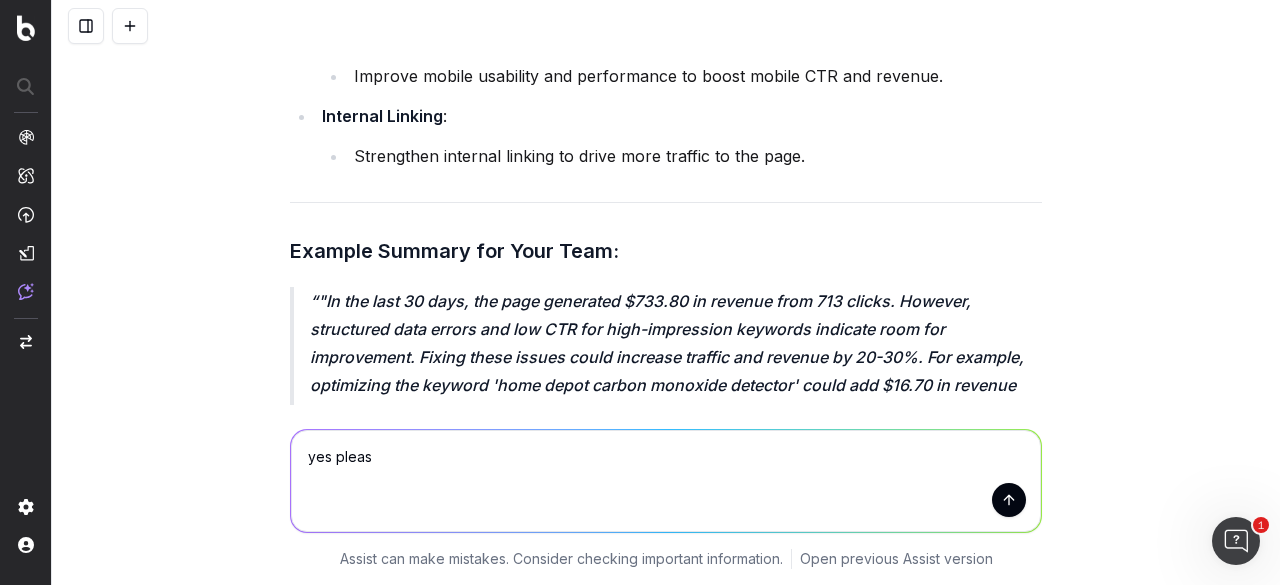 type on "yes please" 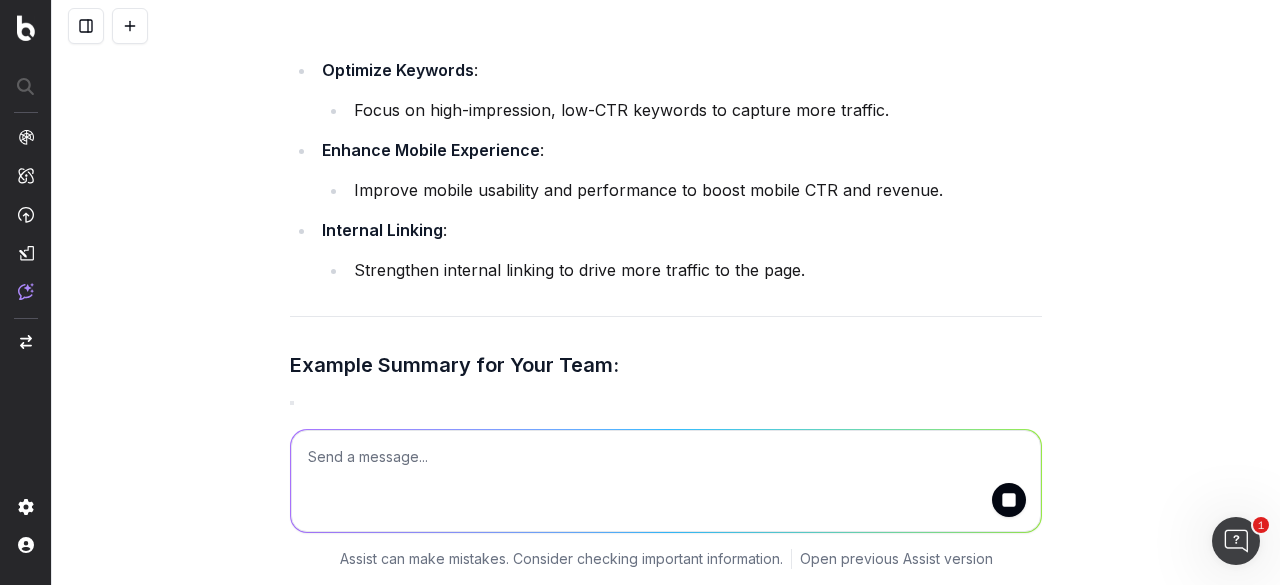 scroll, scrollTop: 13670, scrollLeft: 0, axis: vertical 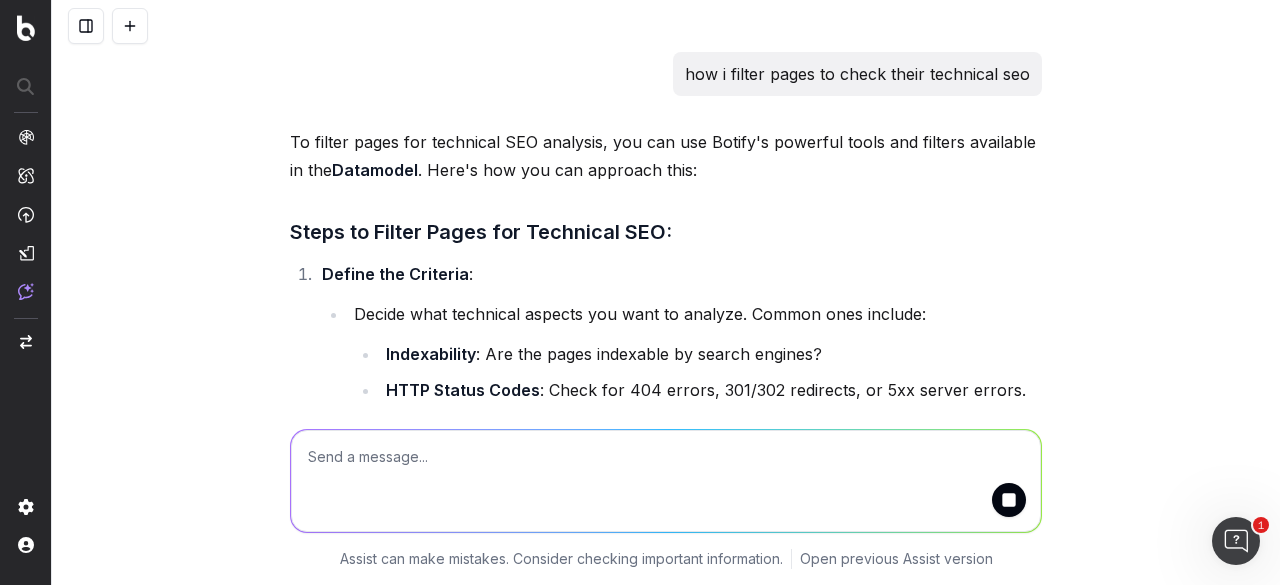 drag, startPoint x: 880, startPoint y: 267, endPoint x: 862, endPoint y: 242, distance: 30.805843 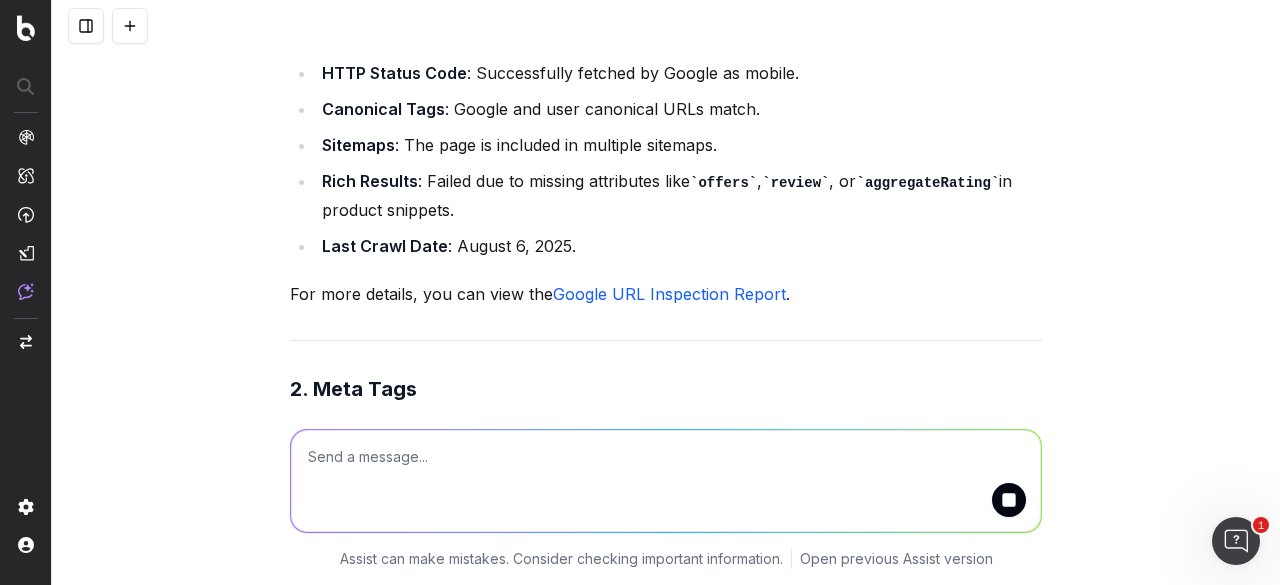 scroll, scrollTop: 2600, scrollLeft: 0, axis: vertical 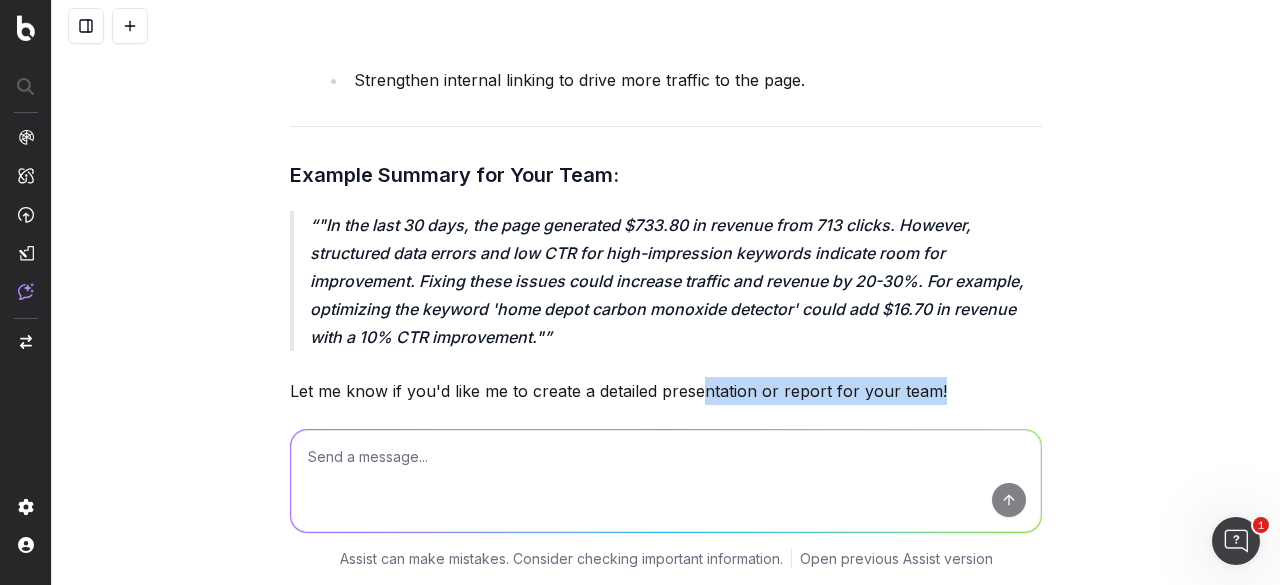drag, startPoint x: 703, startPoint y: 230, endPoint x: 934, endPoint y: 231, distance: 231.00217 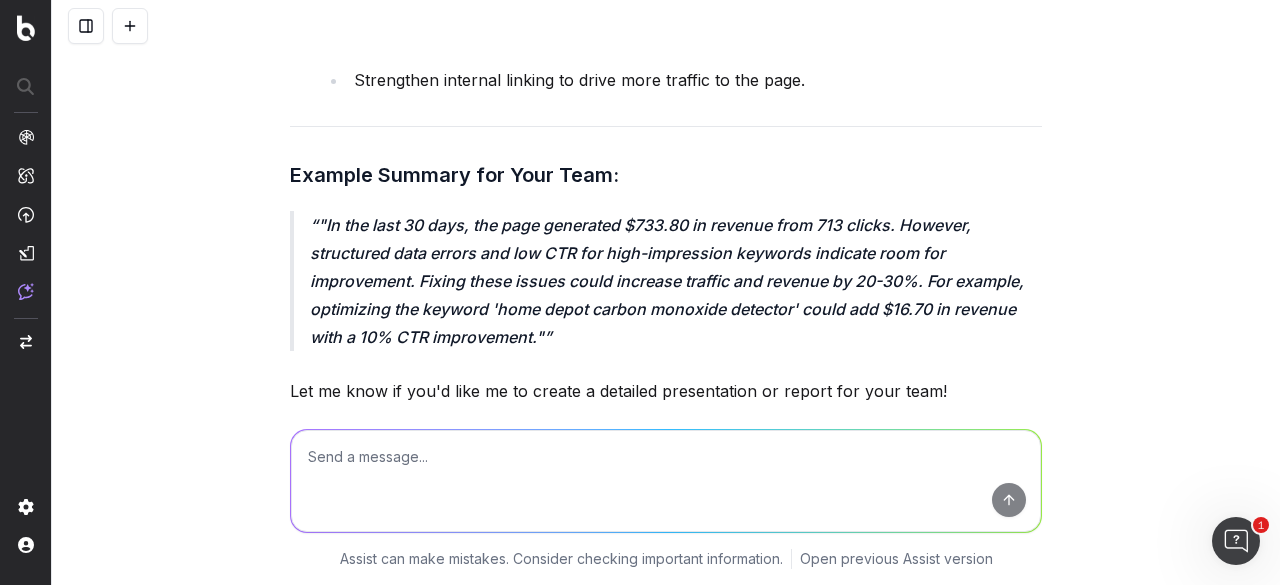 click on "To effectively communicate challenges and areas for improvement to your team, especially with a focus on revenue, you can follow these steps: 1. Highlight Key Metrics and Trends Traffic and Revenue Trends : Show how traffic and revenue have changed over time (e.g., YOY, last 30 days vs. last 90 days). Highlight the  estimated revenue  generated by the page and how it correlates with traffic. Example: "The page generated $[REVENUE] in the last 30 days, but with optimization, this could increase significantly." CTR and Conversion Rates : Identify keywords or devices with low CTR or conversion rates, indicating missed opportunities. 2. Identify Challenges Rich Results Issues : Highlight errors or warnings in structured data (e.g., missing  offers ,  review , or  aggregateRating  attributes) that prevent the page from qualifying for rich results. Explain how fixing these issues can improve visibility and CTR. Keyword Gaps : Mobile Performance : 3. Focus on Revenue Opportunities Revenue Per Visit (RPV) : Use the  : :" at bounding box center [666, -802] 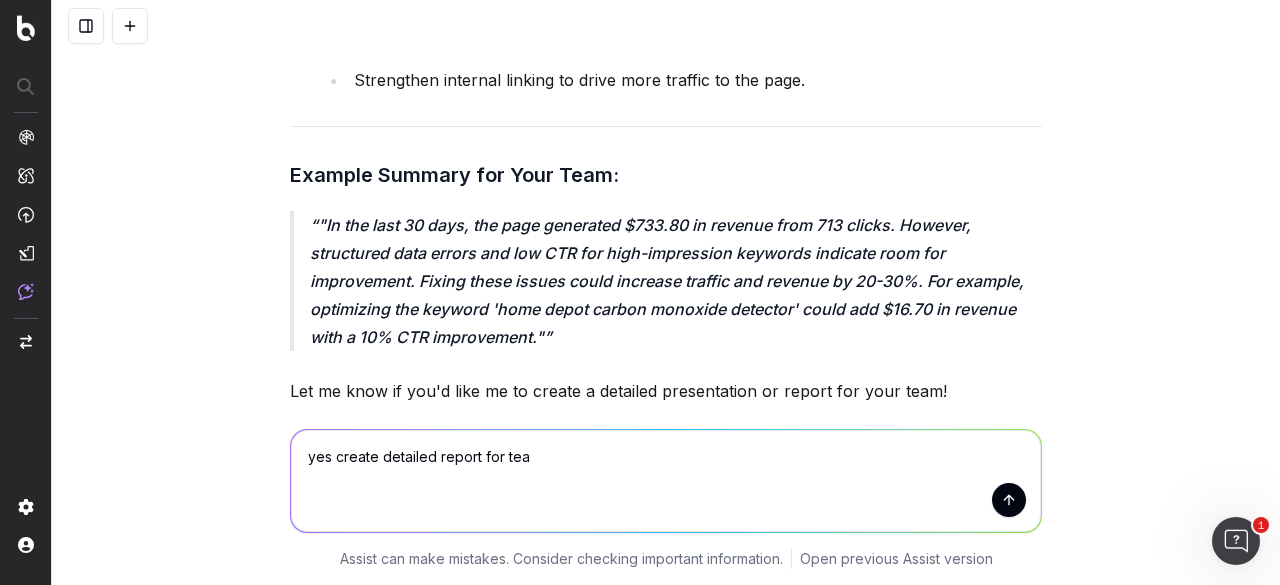 type on "yes create detailed report for team" 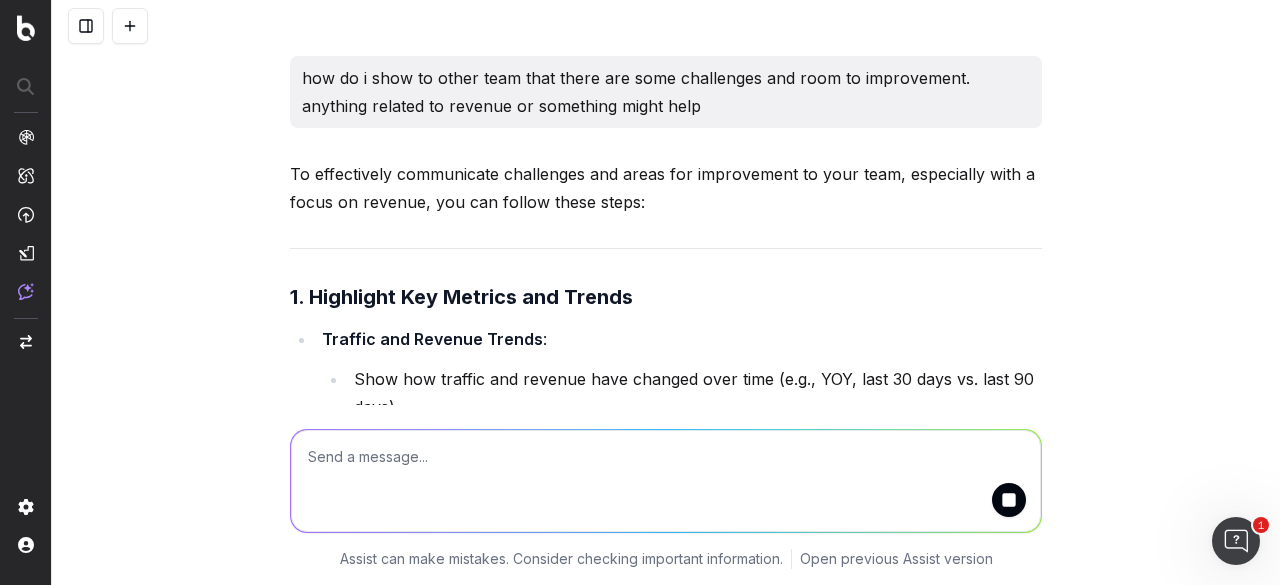 scroll, scrollTop: 11886, scrollLeft: 0, axis: vertical 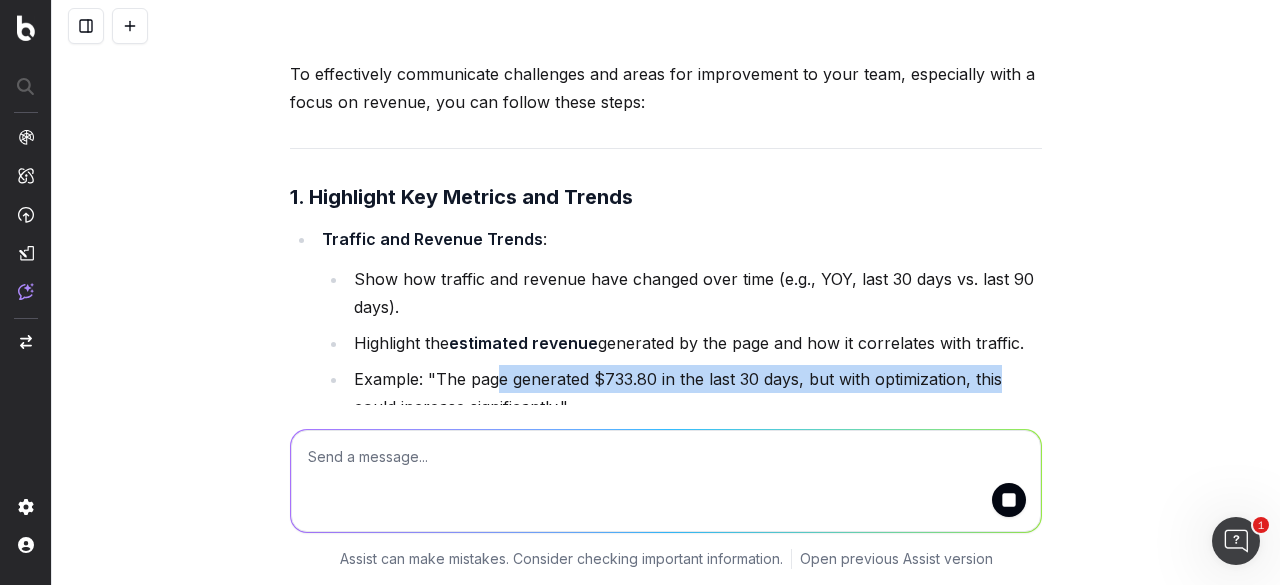 drag, startPoint x: 493, startPoint y: 225, endPoint x: 994, endPoint y: 227, distance: 501.004 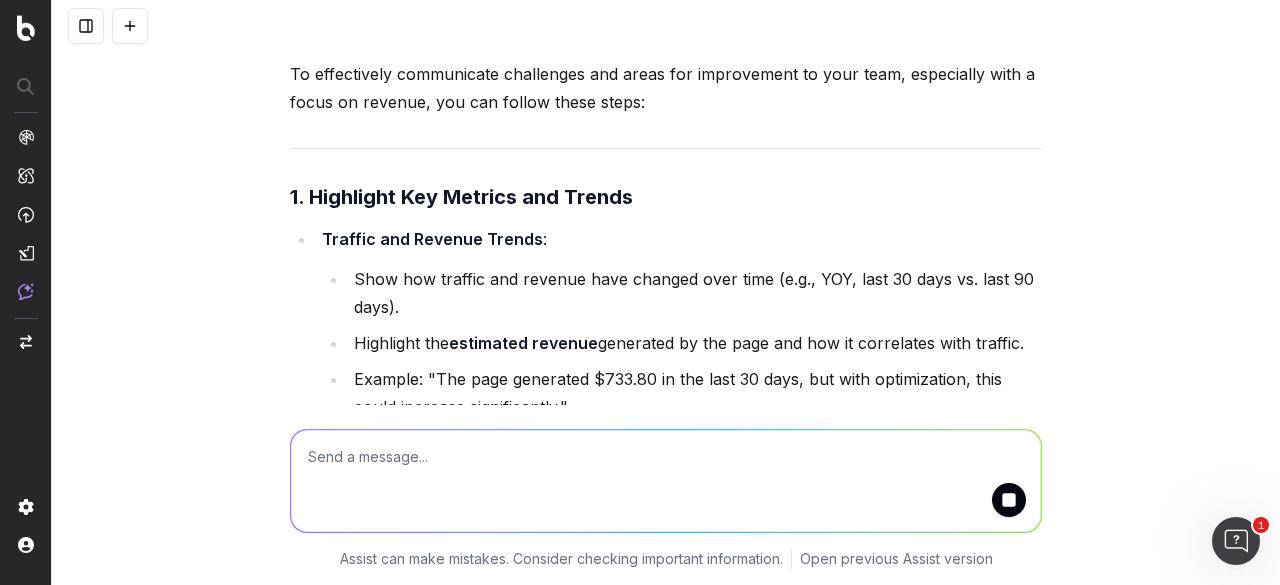 click on "Show how traffic and revenue have changed over time (e.g., YOY, last 30 days vs. last 90 days). Highlight the  estimated revenue  generated by the page and how it correlates with traffic. Example: "The page generated $[REVENUE] in the last 30 days, but with optimization, this could increase significantly."" at bounding box center [682, 343] 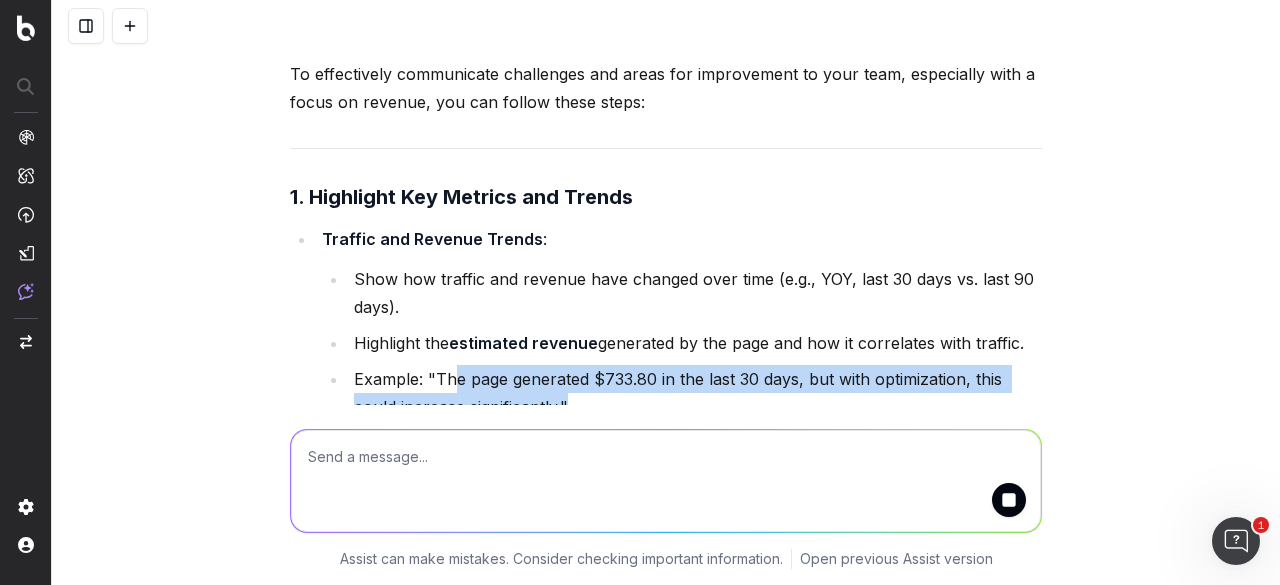 drag, startPoint x: 474, startPoint y: 246, endPoint x: 1122, endPoint y: 277, distance: 648.7411 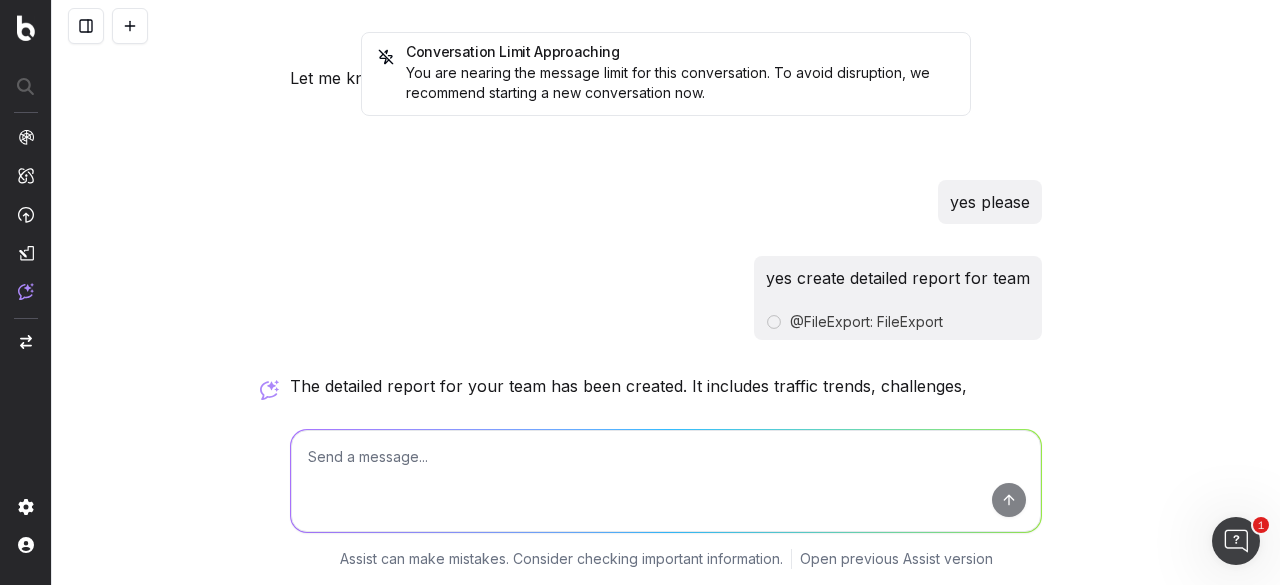 scroll, scrollTop: 14386, scrollLeft: 0, axis: vertical 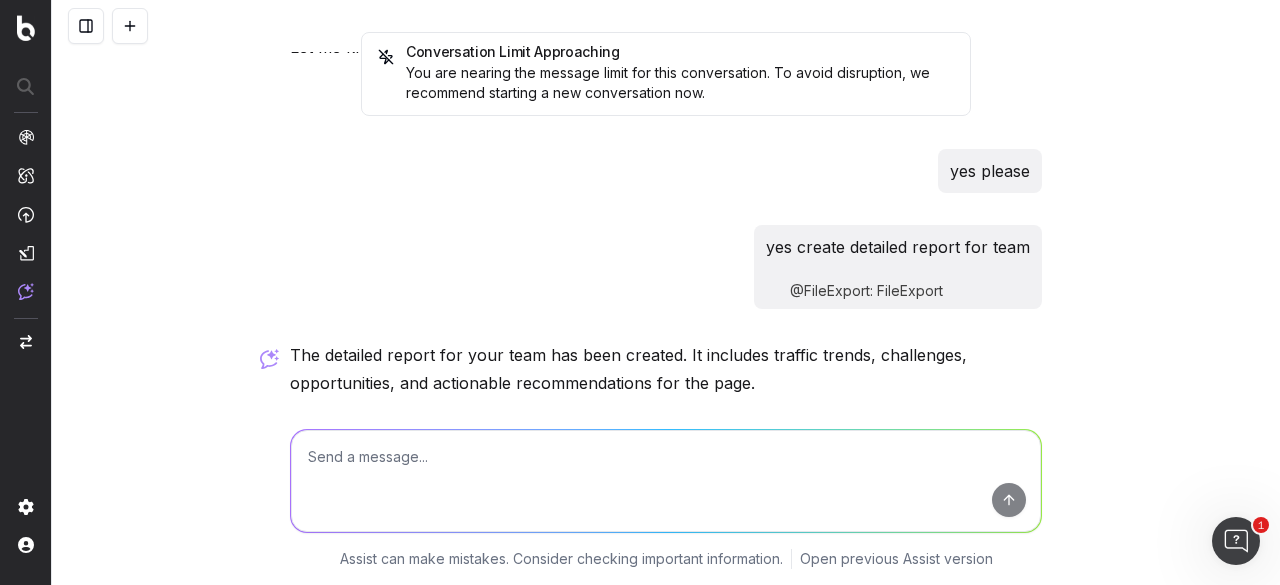 click on "Download the Detailed Team Report (PDF)" at bounding box center (452, 431) 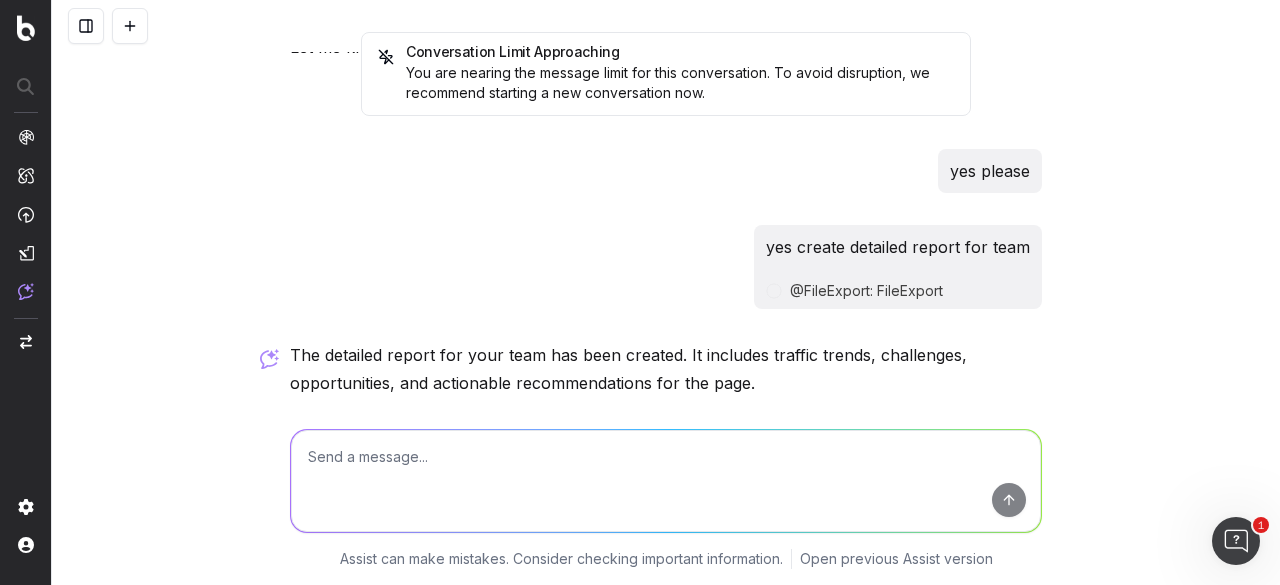 click at bounding box center [666, 481] 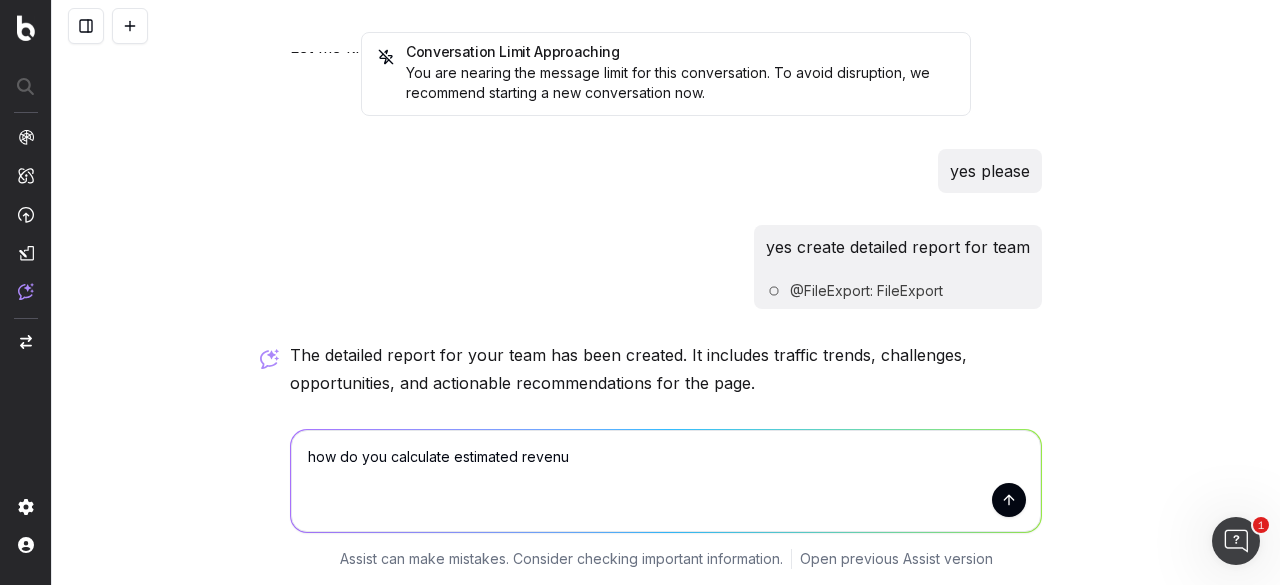 type on "how do you calculate estimated revenue" 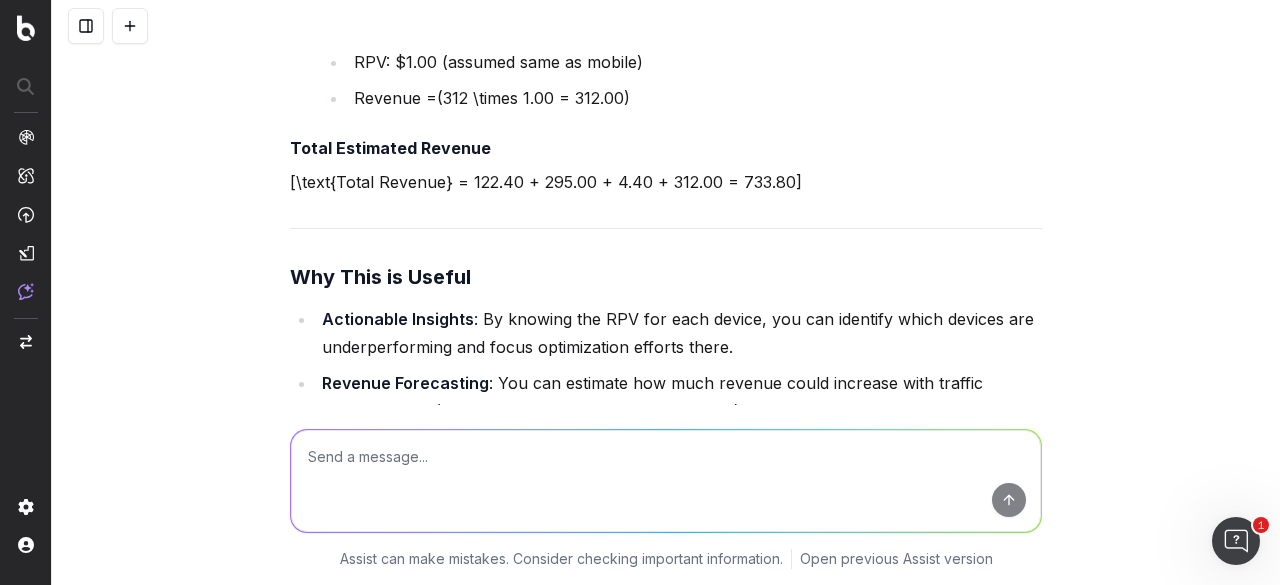 scroll, scrollTop: 16143, scrollLeft: 0, axis: vertical 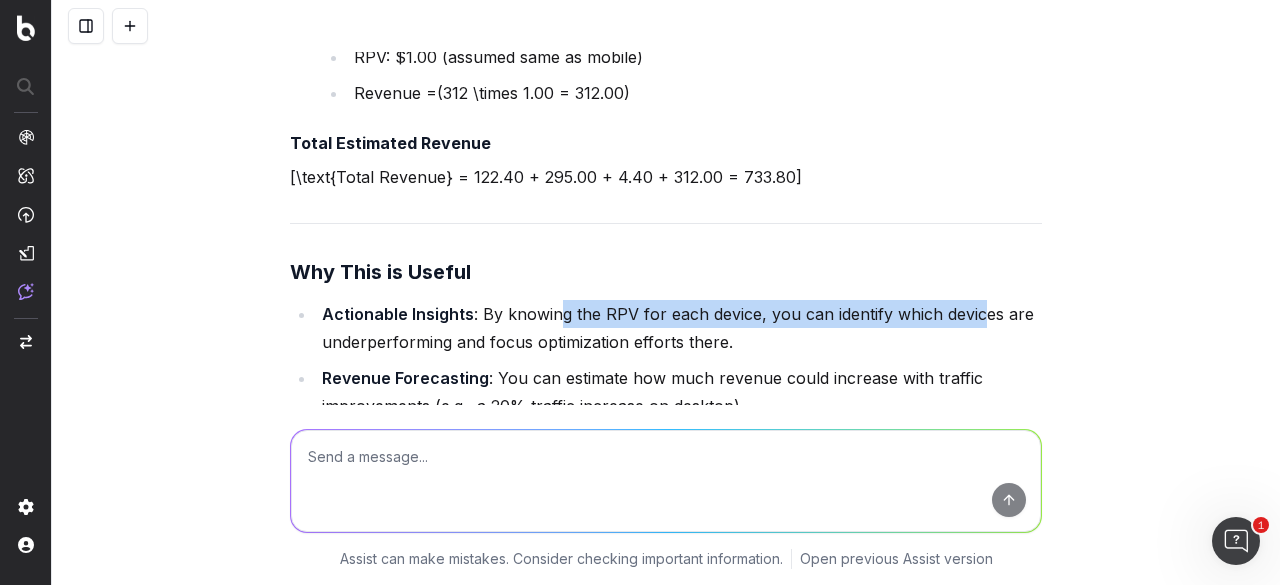 drag, startPoint x: 554, startPoint y: 203, endPoint x: 970, endPoint y: 203, distance: 416 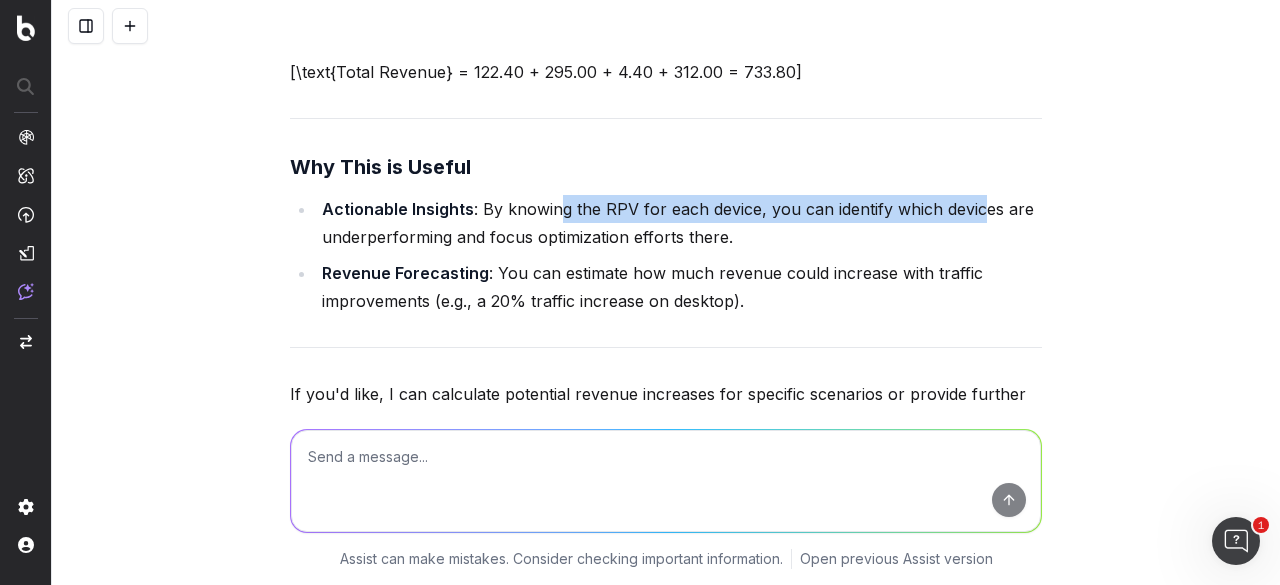 scroll, scrollTop: 16257, scrollLeft: 0, axis: vertical 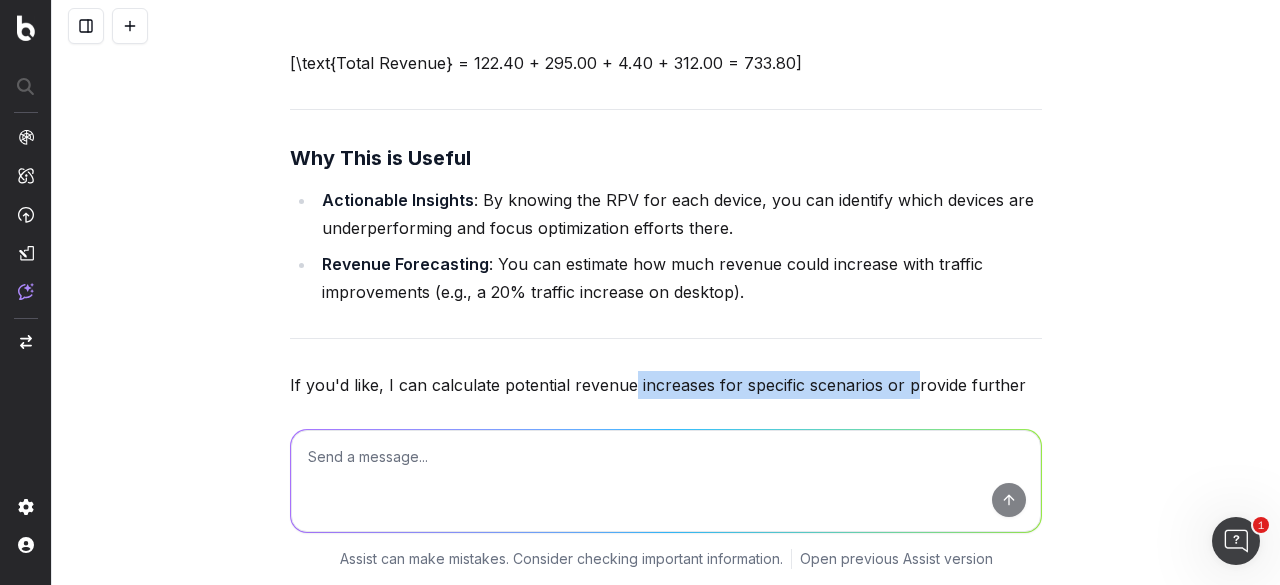 drag, startPoint x: 664, startPoint y: 284, endPoint x: 903, endPoint y: 286, distance: 239.00836 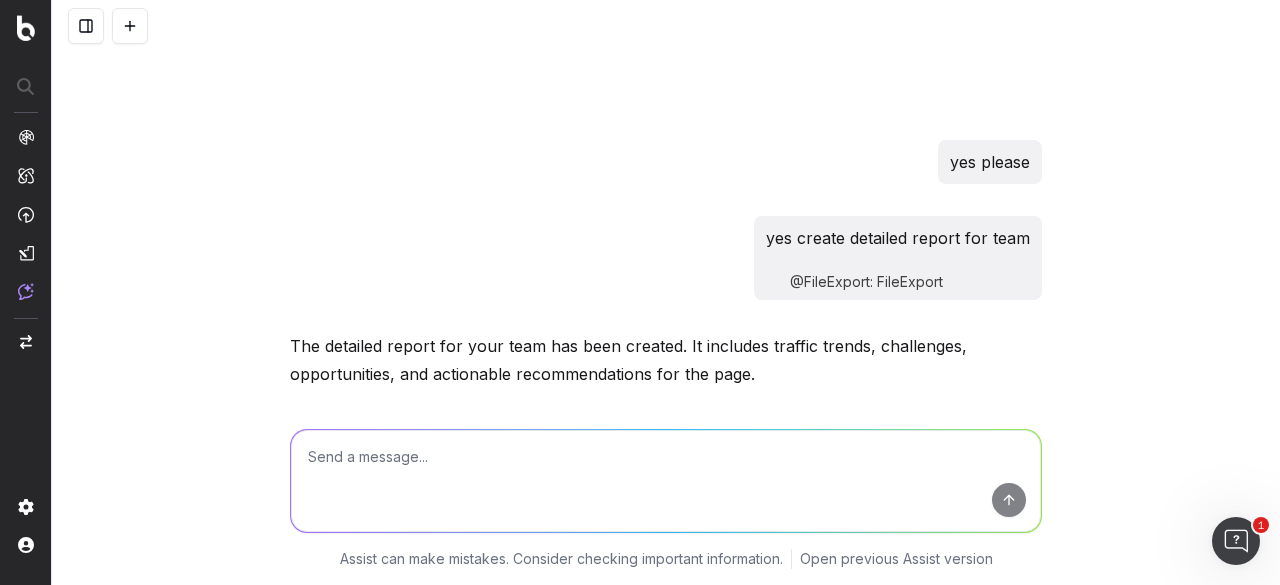 scroll, scrollTop: 14257, scrollLeft: 0, axis: vertical 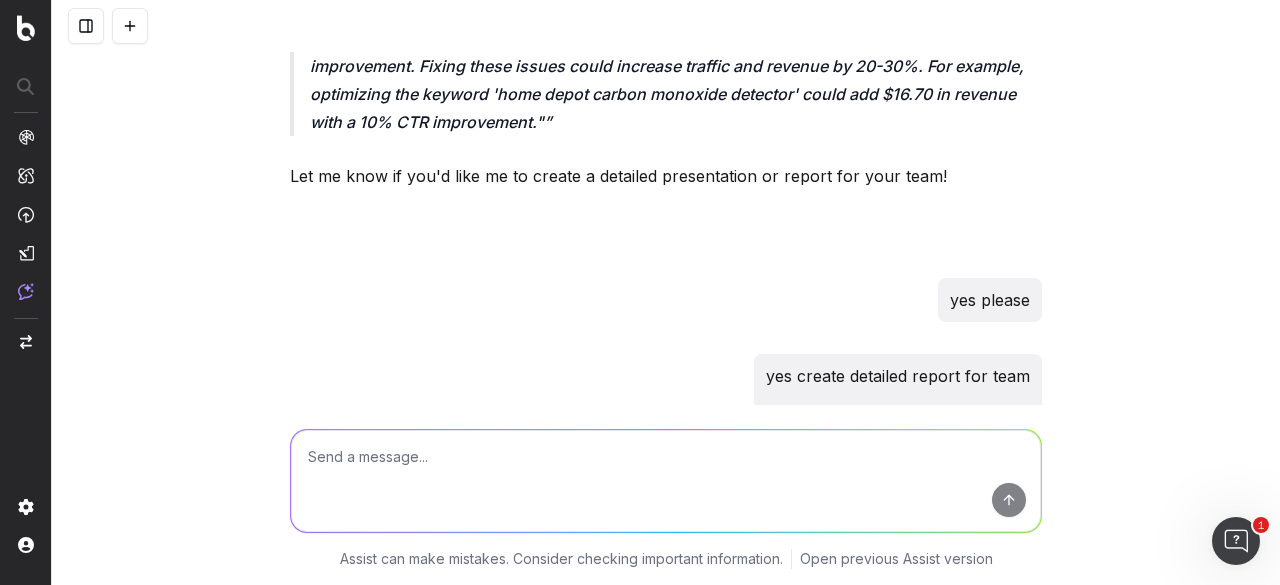 click on "Download the Detailed Team Report (PDF)" at bounding box center [452, 560] 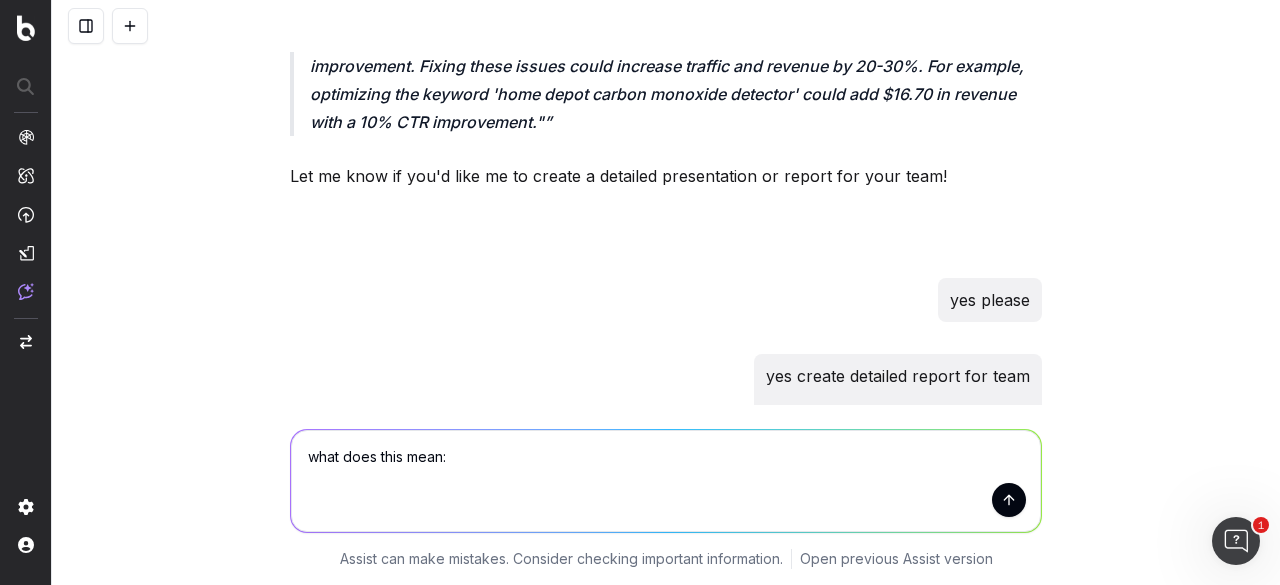 paste on "**Keyword Gaps:**
- High-impression keywords like 'carbon monoxide detector' have low CTR (5.69%)." 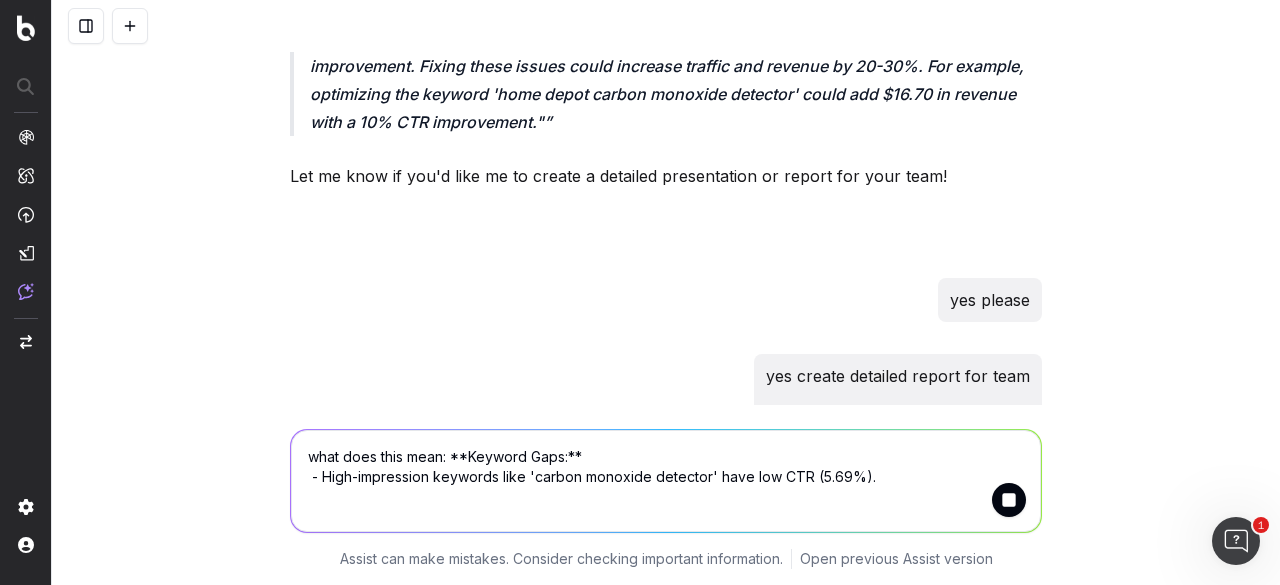 type 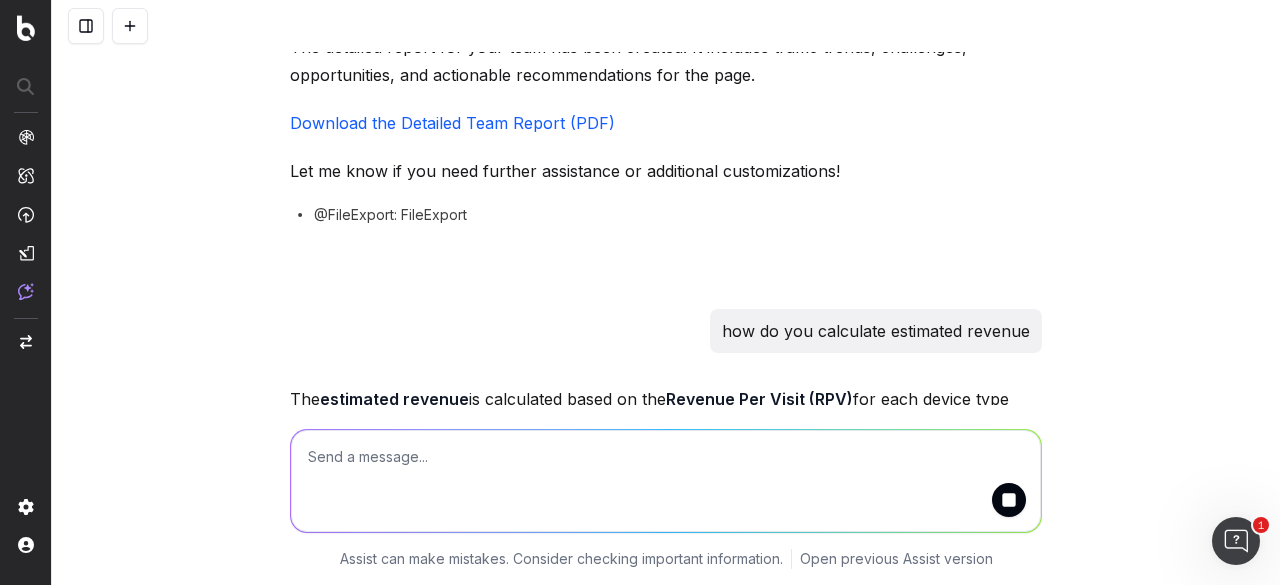 scroll, scrollTop: 14857, scrollLeft: 0, axis: vertical 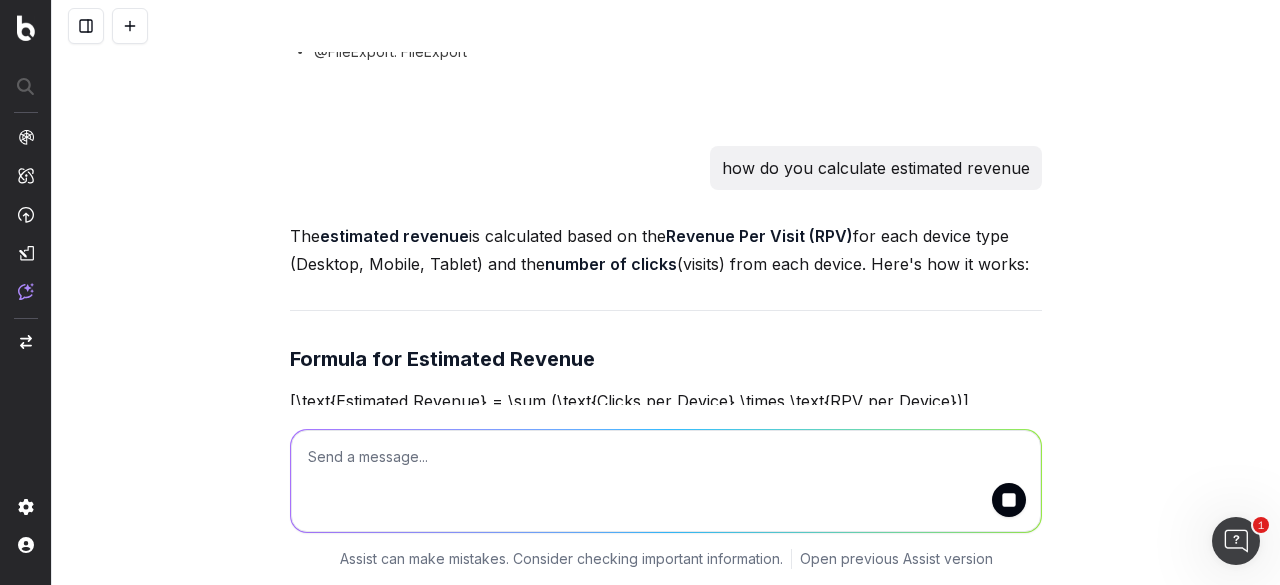 drag, startPoint x: 526, startPoint y: 328, endPoint x: 848, endPoint y: 339, distance: 322.18784 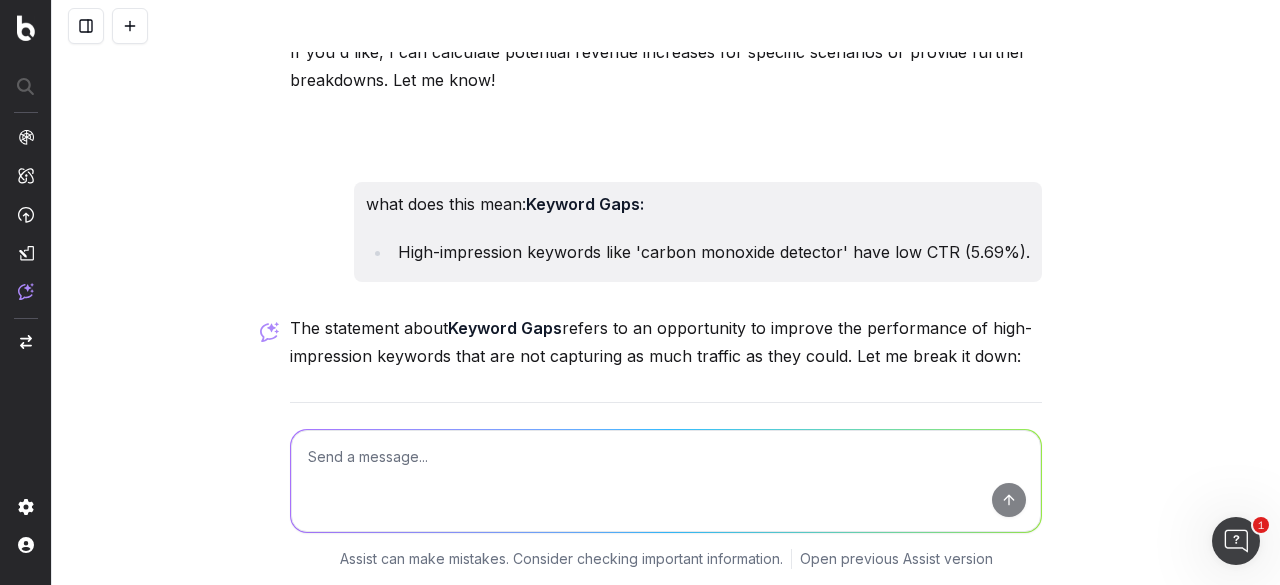 scroll, scrollTop: 16712, scrollLeft: 0, axis: vertical 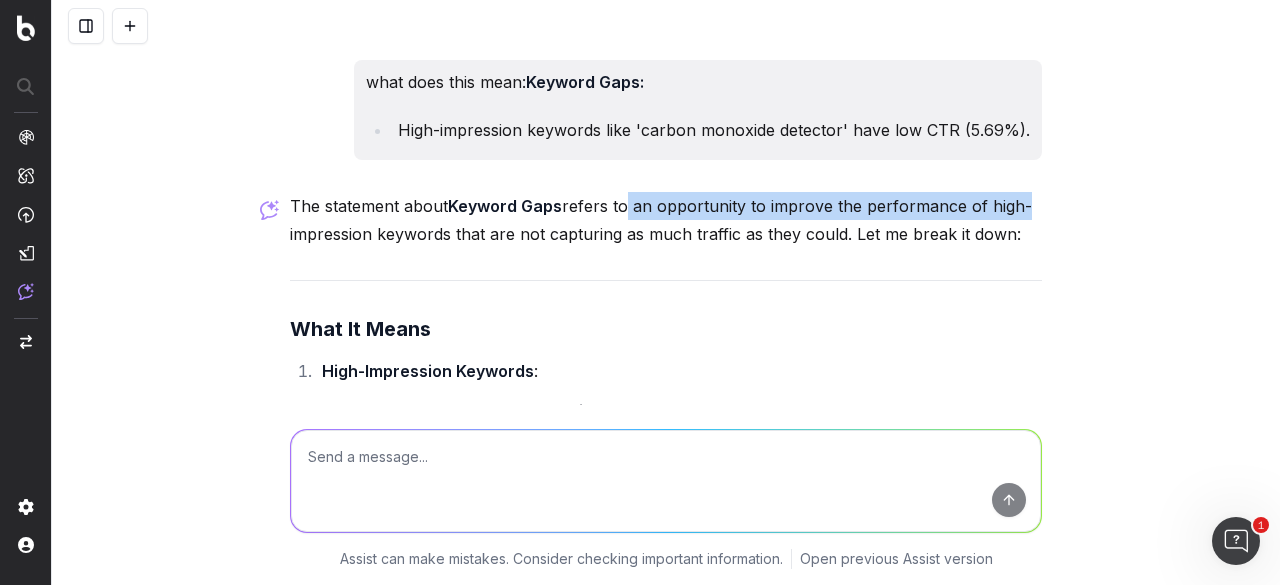 drag, startPoint x: 744, startPoint y: 103, endPoint x: 1013, endPoint y: 99, distance: 269.02972 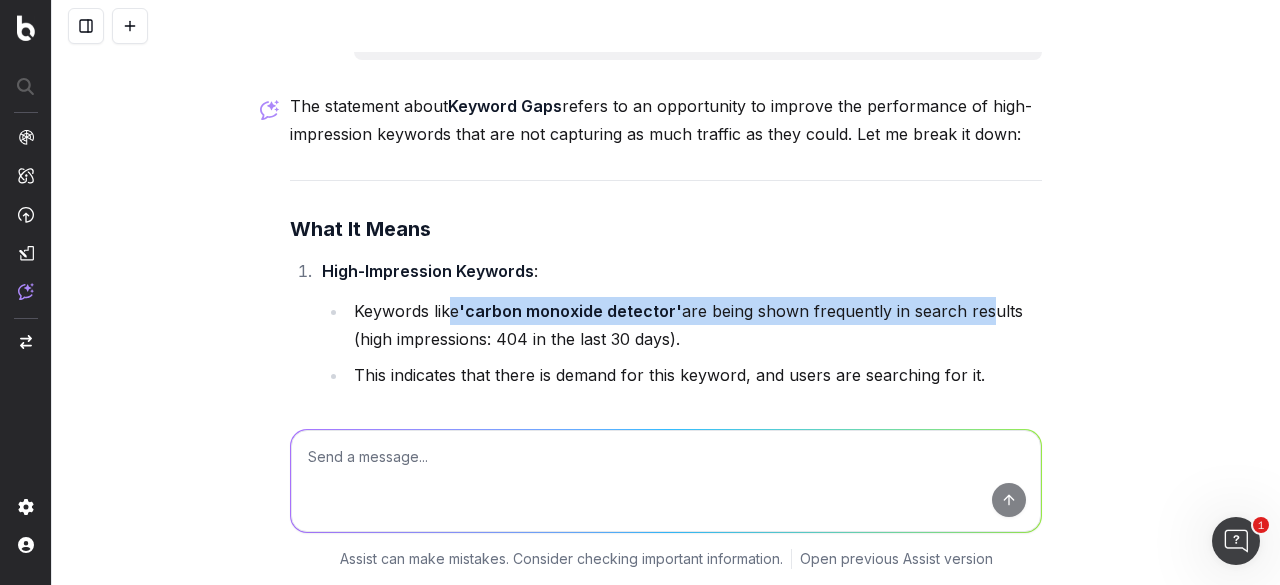 drag, startPoint x: 544, startPoint y: 211, endPoint x: 972, endPoint y: 207, distance: 428.01868 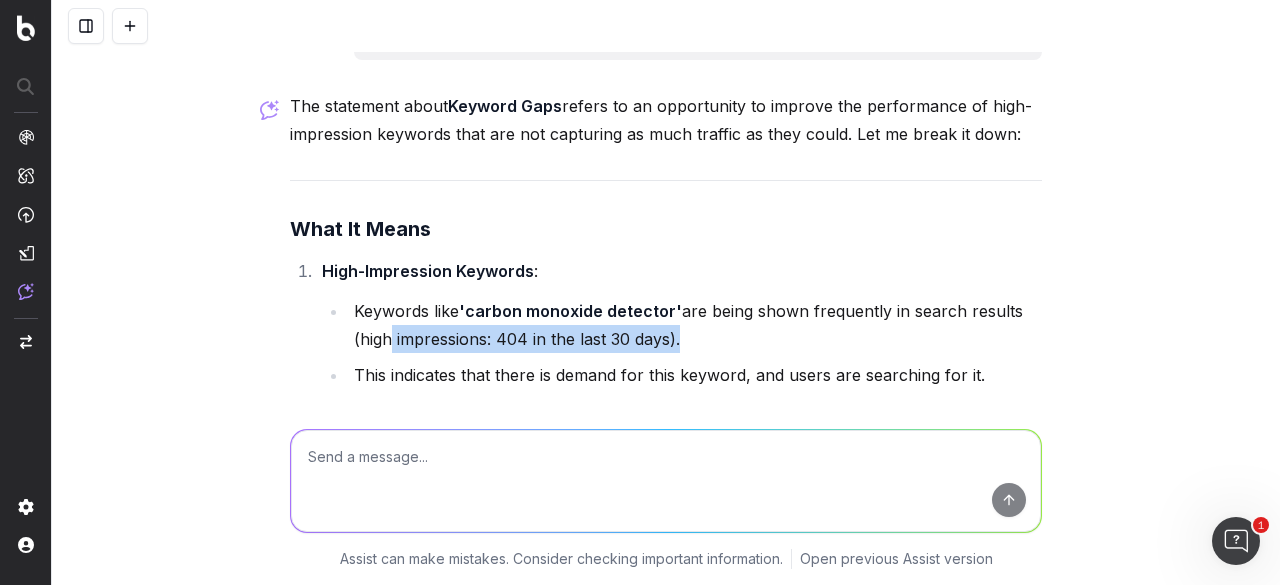 drag, startPoint x: 377, startPoint y: 226, endPoint x: 669, endPoint y: 235, distance: 292.13867 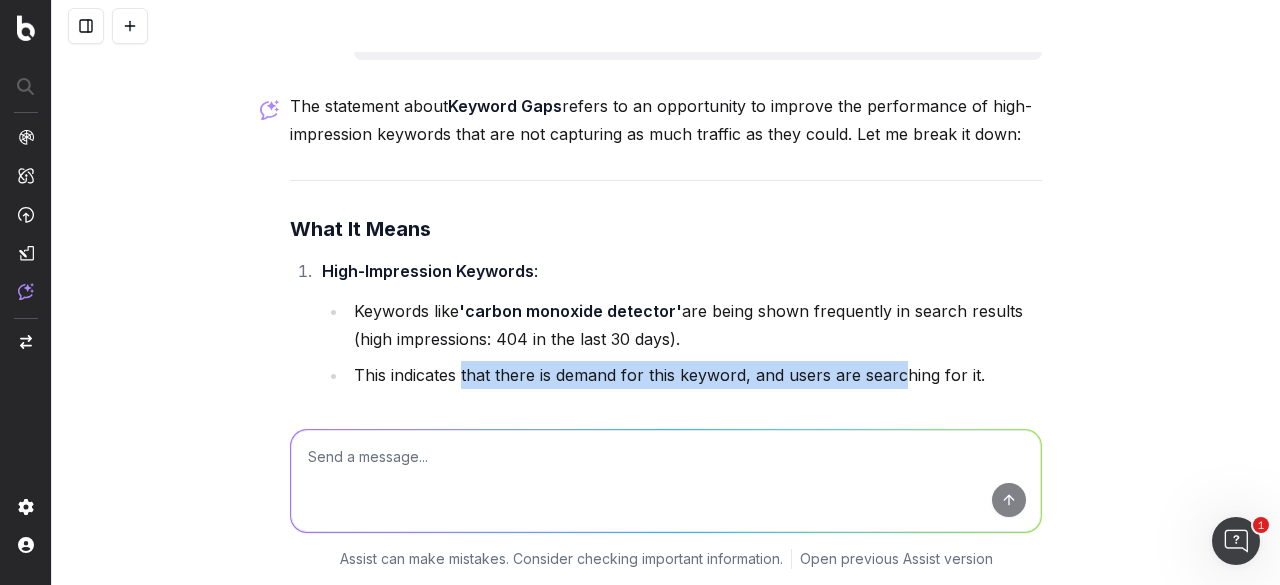 drag, startPoint x: 453, startPoint y: 259, endPoint x: 831, endPoint y: 280, distance: 378.5829 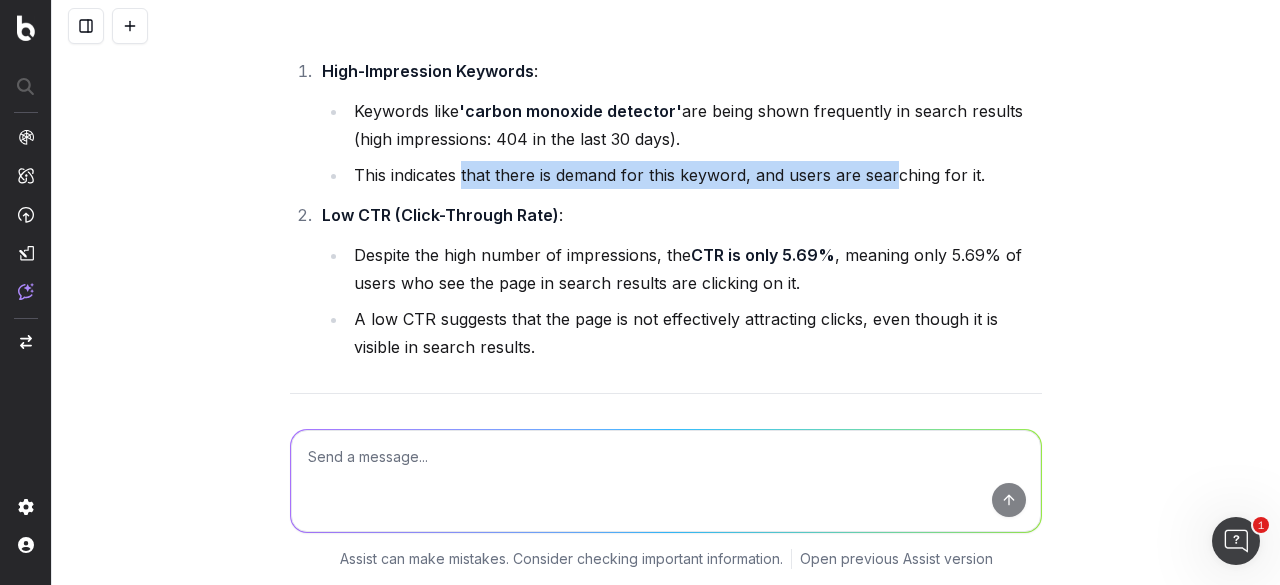 scroll, scrollTop: 17012, scrollLeft: 0, axis: vertical 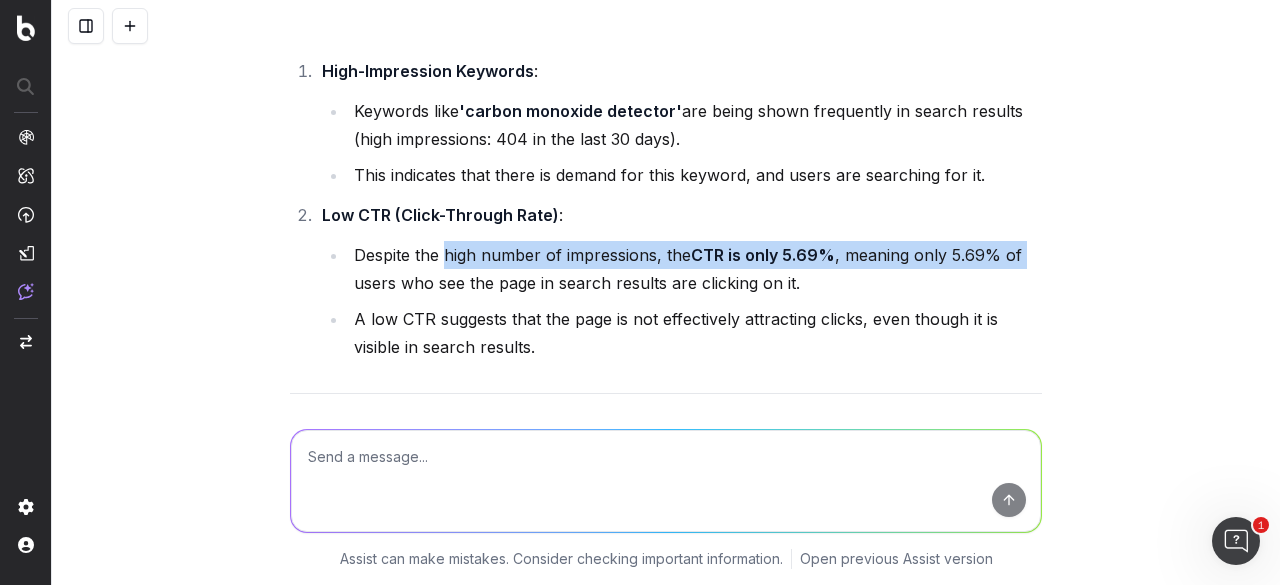 drag, startPoint x: 440, startPoint y: 147, endPoint x: 1024, endPoint y: 158, distance: 584.1036 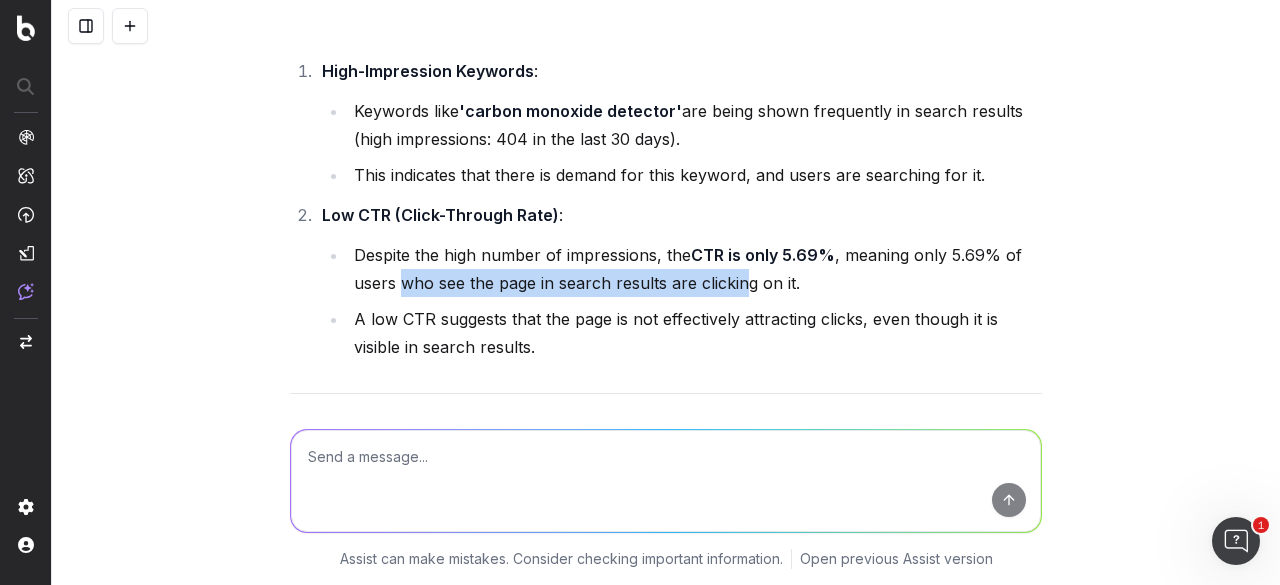 drag, startPoint x: 392, startPoint y: 175, endPoint x: 734, endPoint y: 176, distance: 342.00146 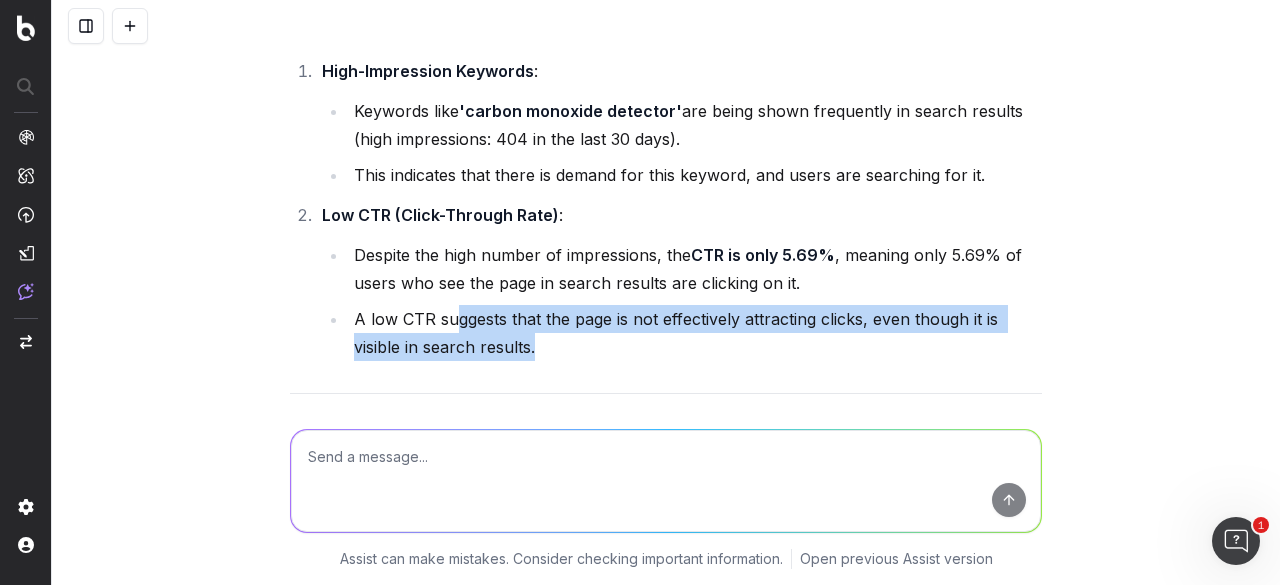 drag, startPoint x: 449, startPoint y: 213, endPoint x: 974, endPoint y: 225, distance: 525.13715 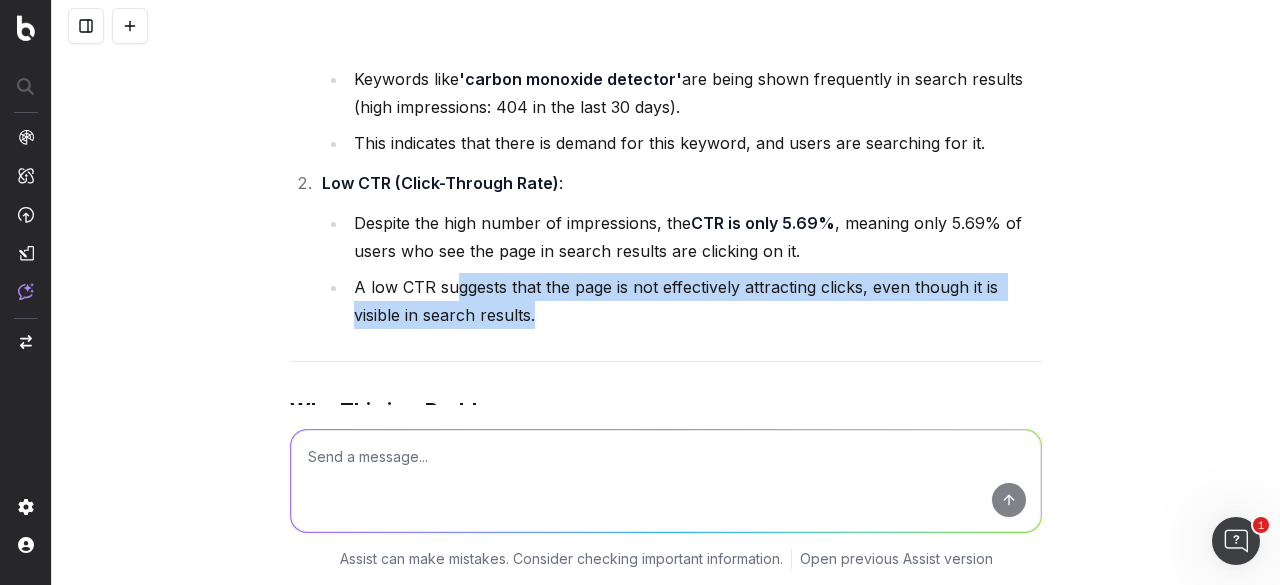 scroll, scrollTop: 17012, scrollLeft: 0, axis: vertical 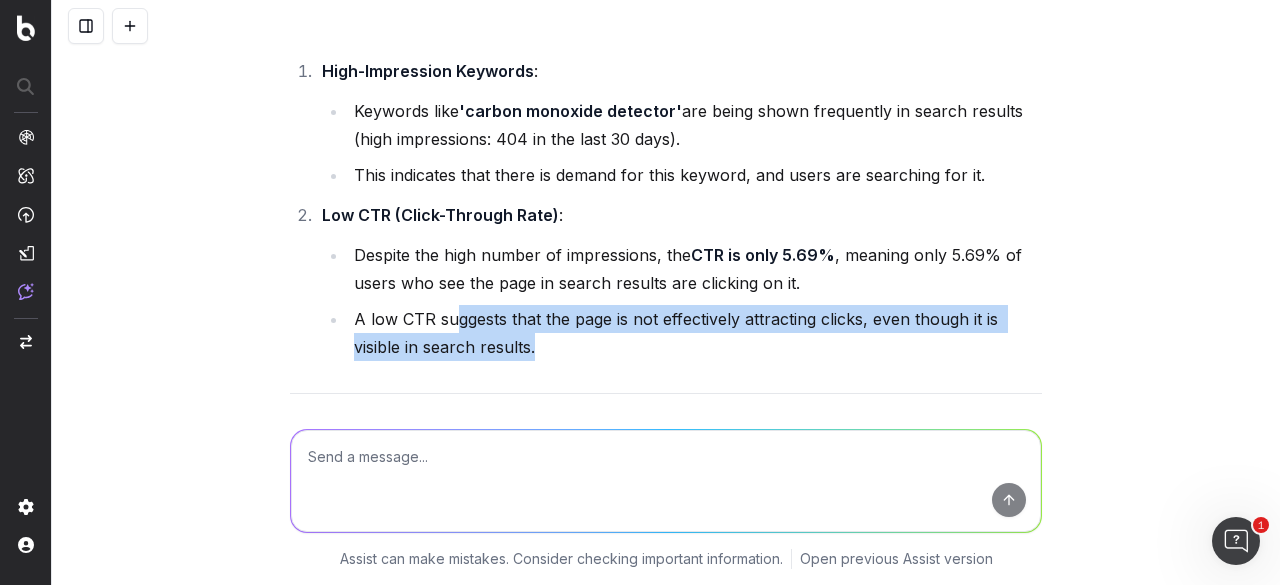 click on "A low CTR suggests that the page is not effectively attracting clicks, even though it is visible in search results." at bounding box center (695, 333) 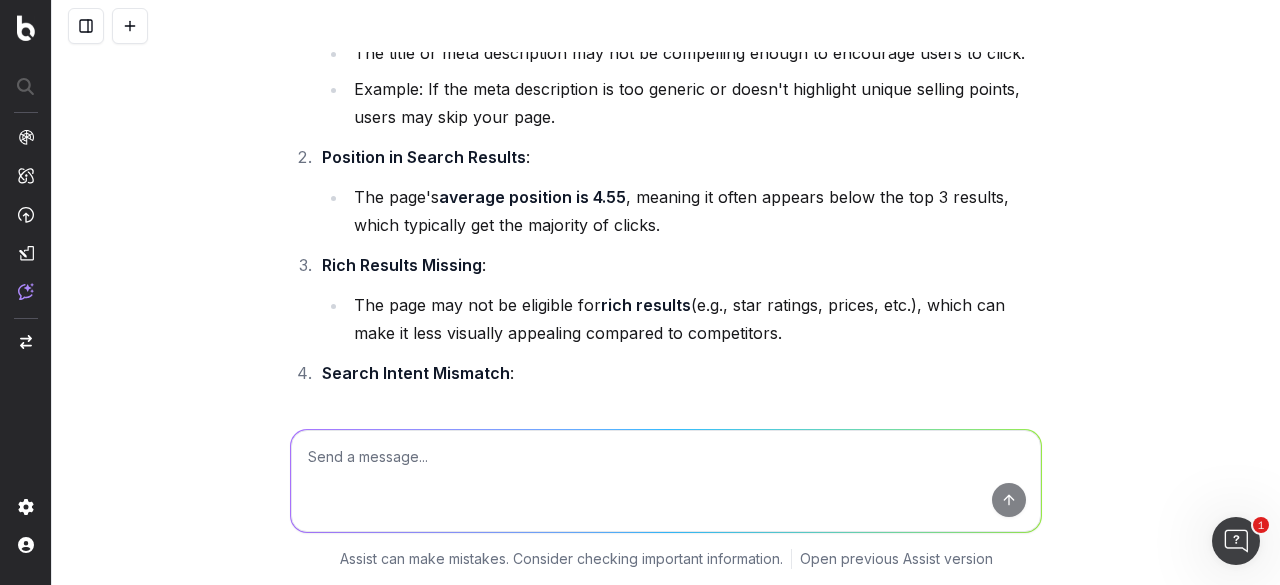 scroll, scrollTop: 17812, scrollLeft: 0, axis: vertical 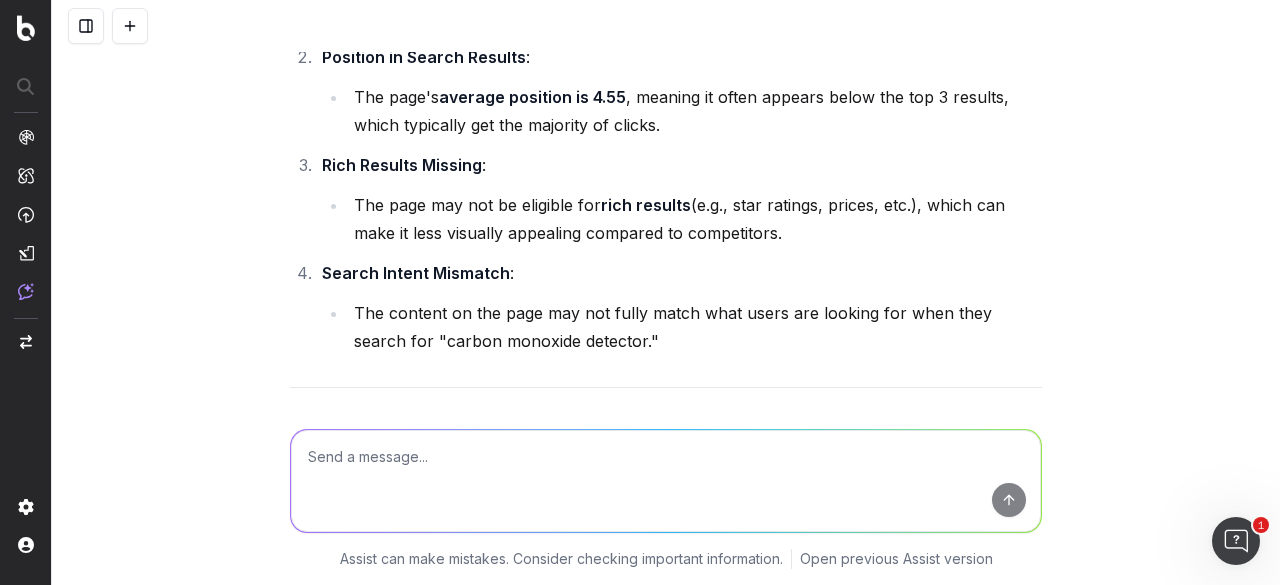 click on "The content on the page may not fully match what users are looking for when they search for "carbon monoxide detector."" at bounding box center [695, 327] 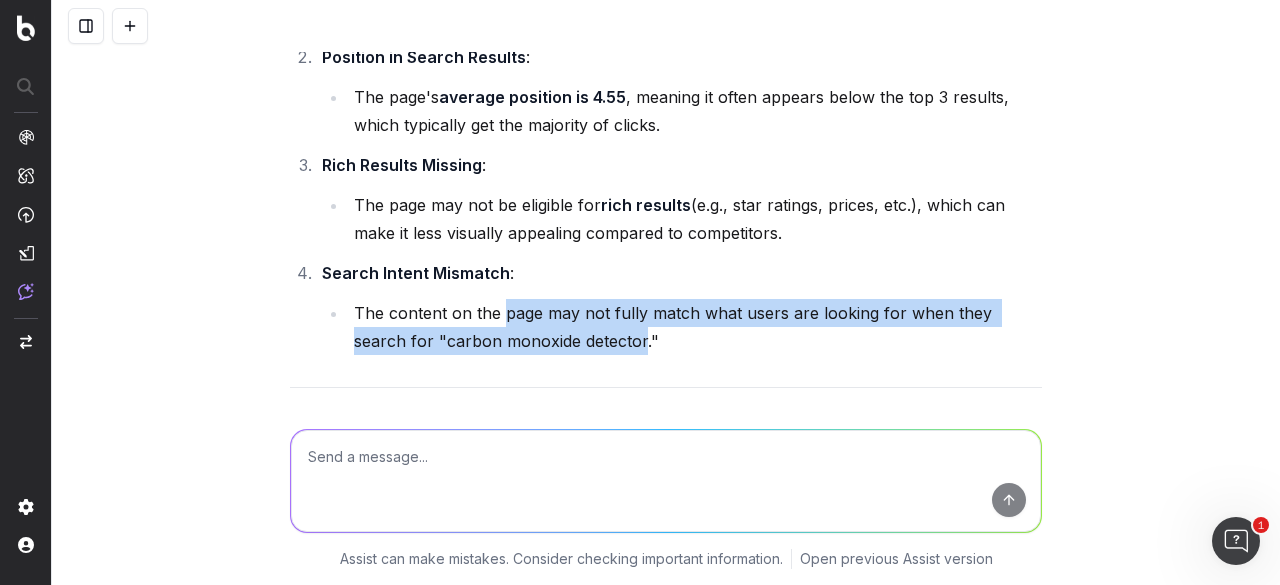 click on "The content on the page may not fully match what users are looking for when they search for "carbon monoxide detector."" at bounding box center (695, 327) 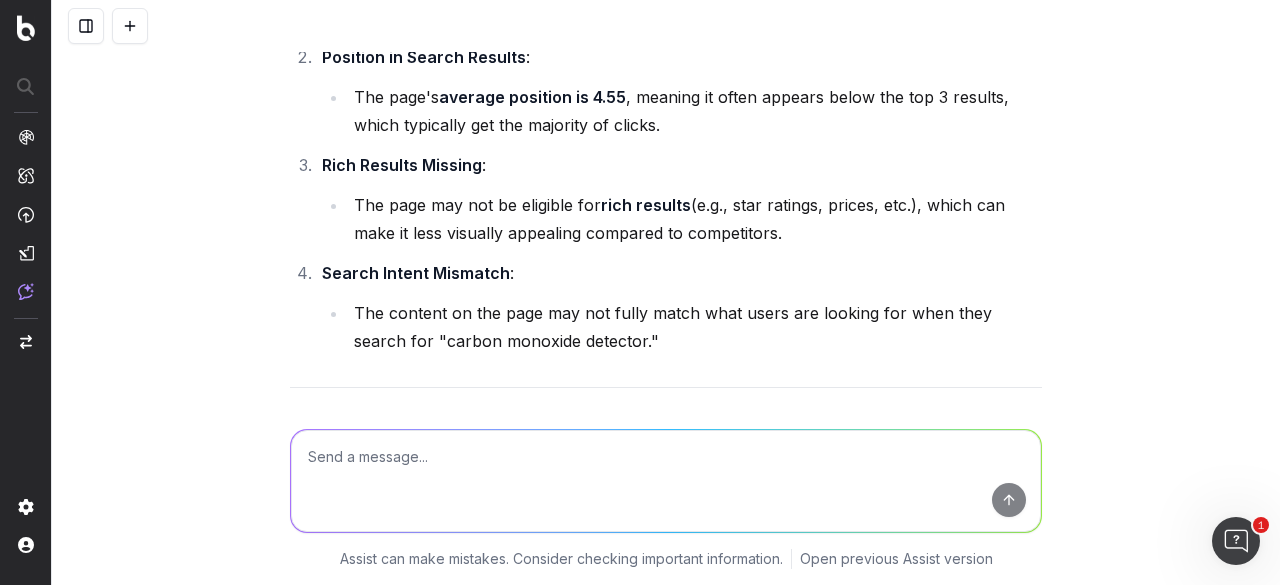 click on "The content on the page may not fully match what users are looking for when they search for "carbon monoxide detector."" at bounding box center (695, 327) 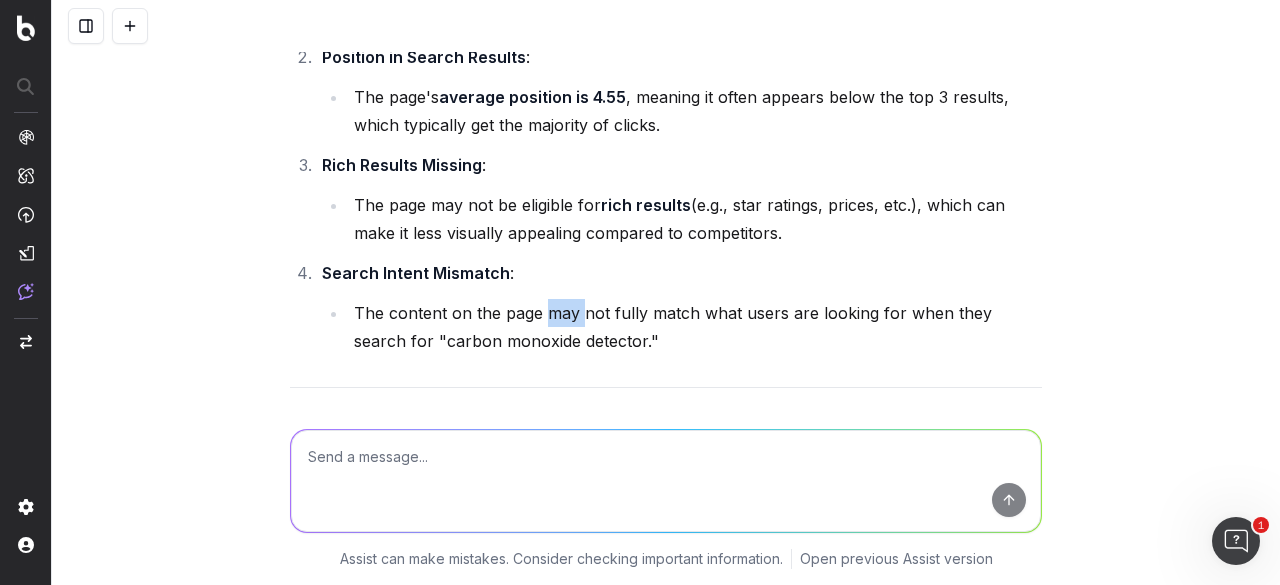 click on "The content on the page may not fully match what users are looking for when they search for "carbon monoxide detector."" at bounding box center [695, 327] 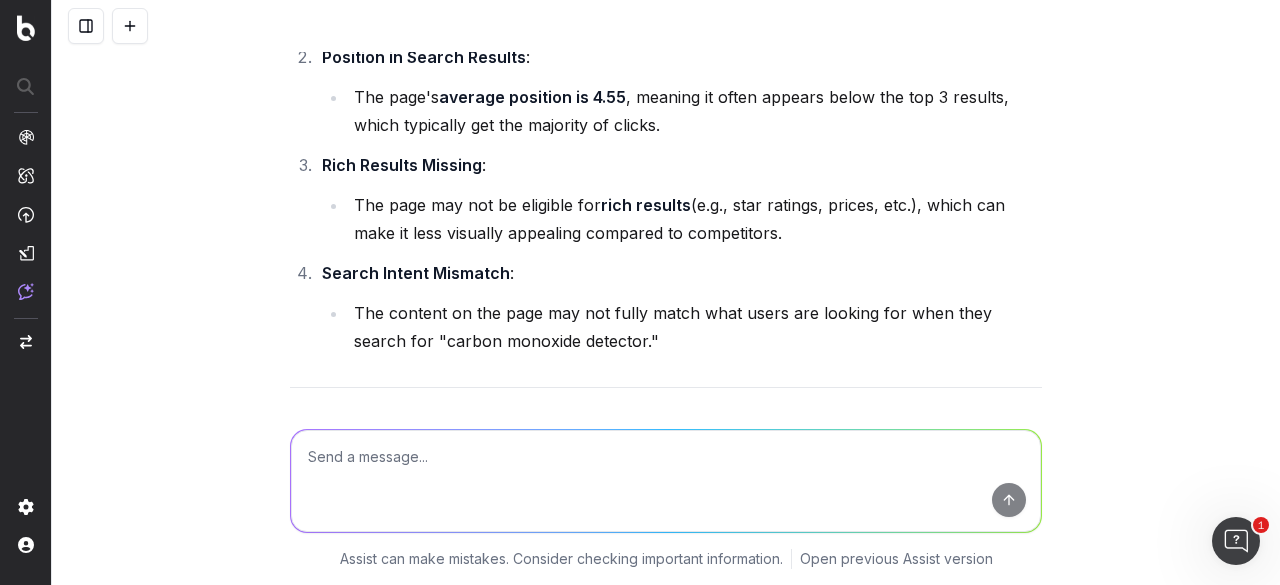 click on "The content on the page may not fully match what users are looking for when they search for "carbon monoxide detector."" at bounding box center [695, 327] 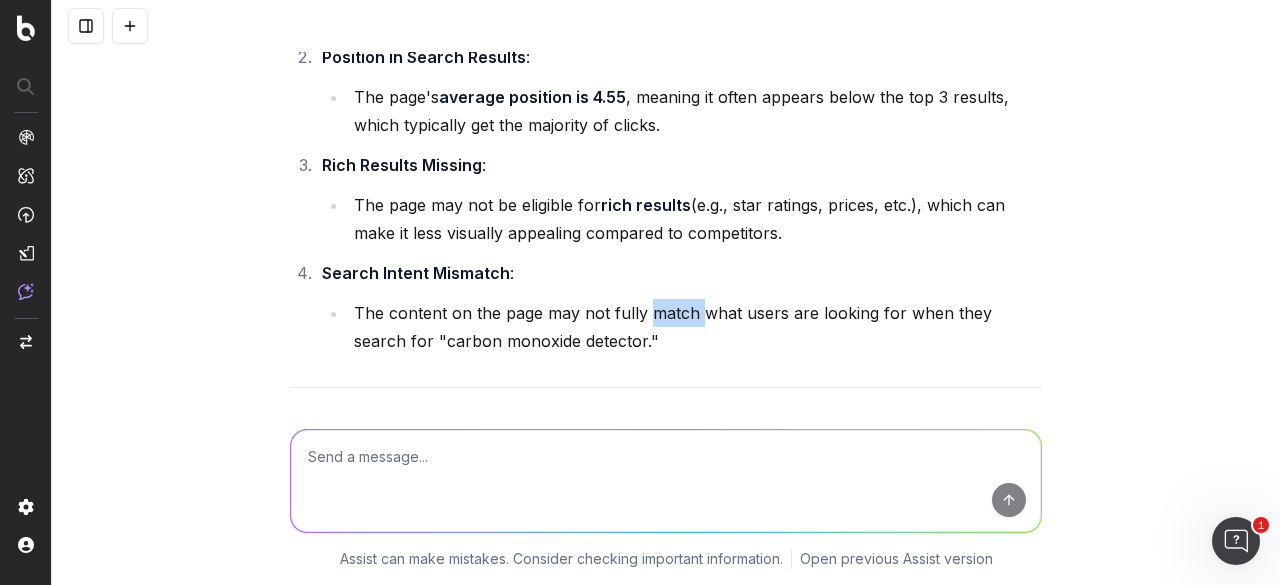 click on "The content on the page may not fully match what users are looking for when they search for "carbon monoxide detector."" at bounding box center [695, 327] 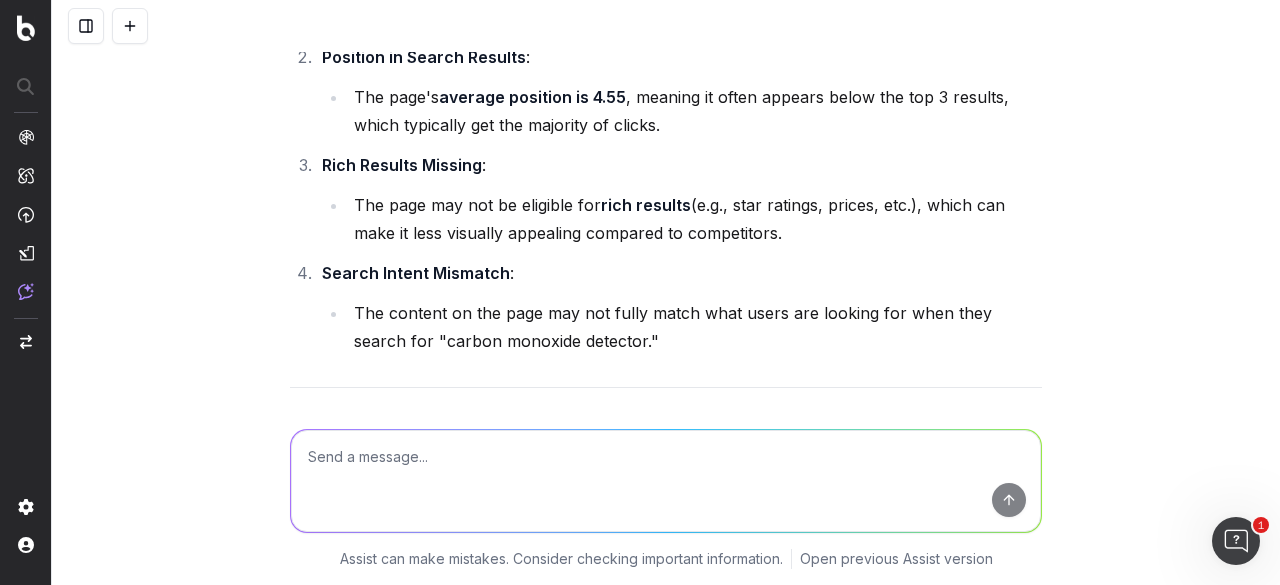 click on "The content on the page may not fully match what users are looking for when they search for "carbon monoxide detector."" at bounding box center [695, 327] 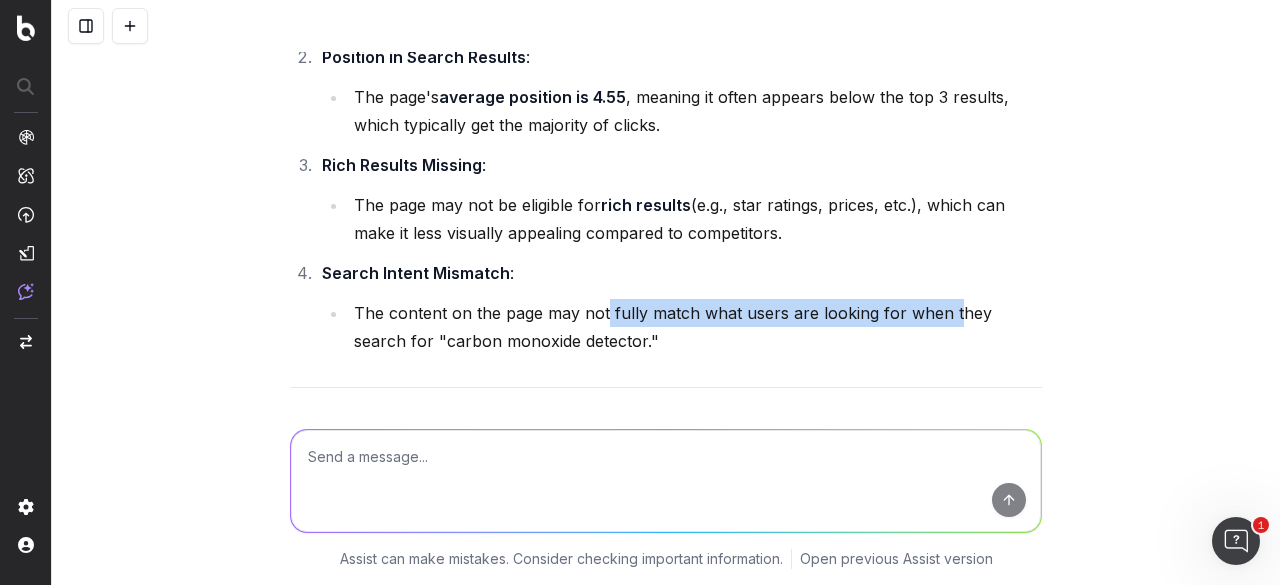 drag, startPoint x: 598, startPoint y: 200, endPoint x: 943, endPoint y: 205, distance: 345.03622 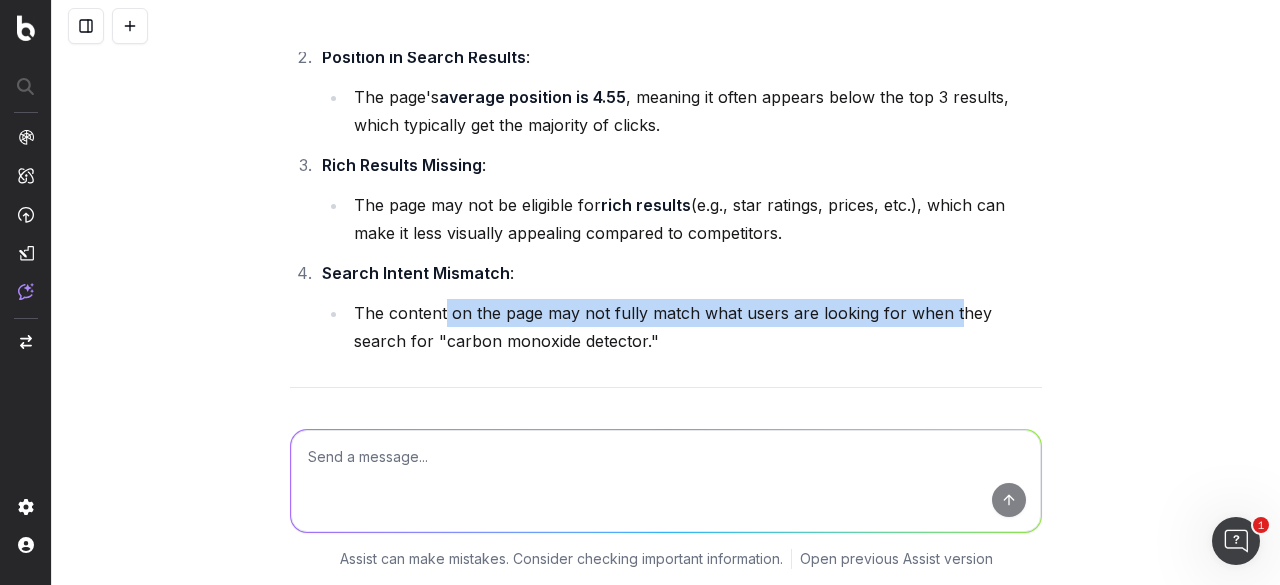 drag, startPoint x: 522, startPoint y: 205, endPoint x: 939, endPoint y: 205, distance: 417 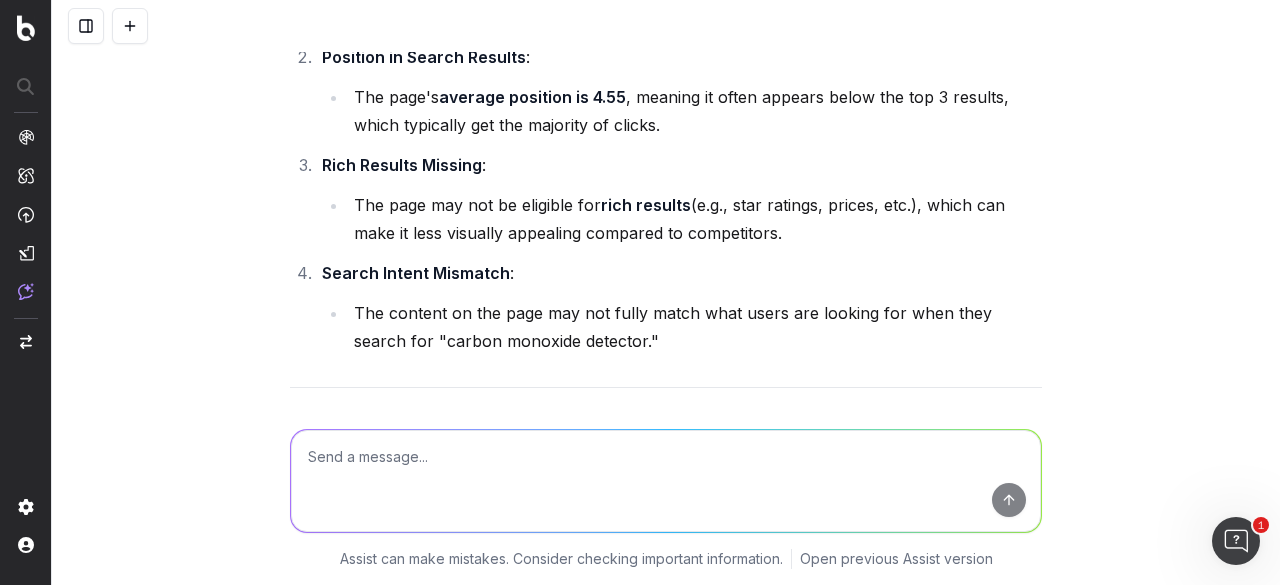 click on "The content on the page may not fully match what users are looking for when they search for "carbon monoxide detector."" at bounding box center [695, 327] 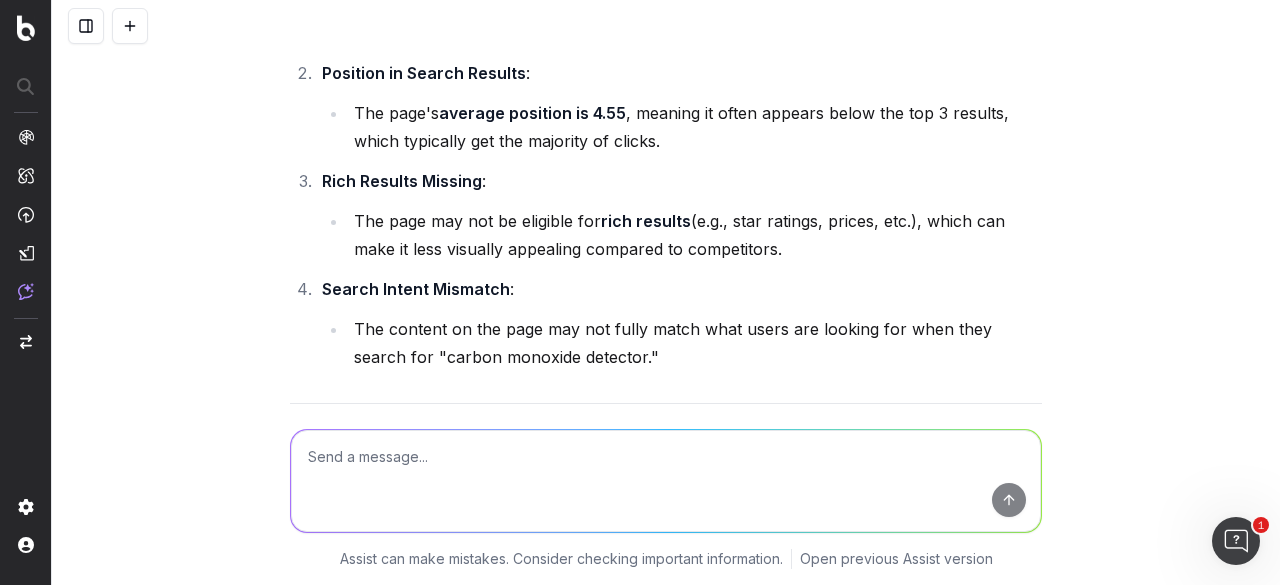 scroll, scrollTop: 17812, scrollLeft: 0, axis: vertical 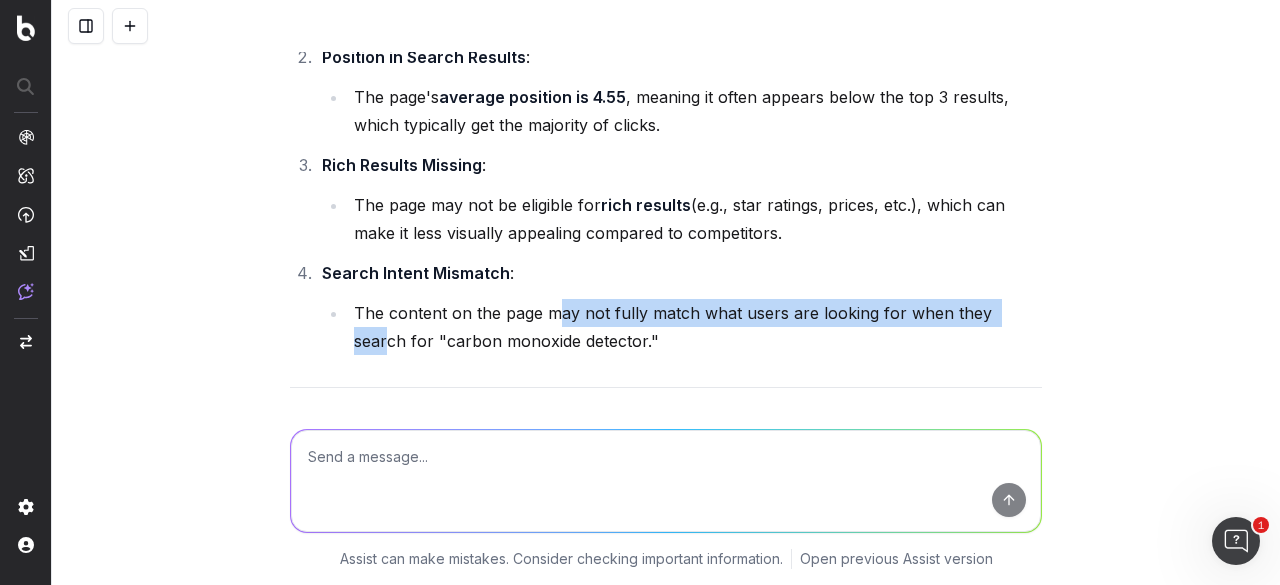 drag, startPoint x: 571, startPoint y: 207, endPoint x: 1010, endPoint y: 199, distance: 439.07288 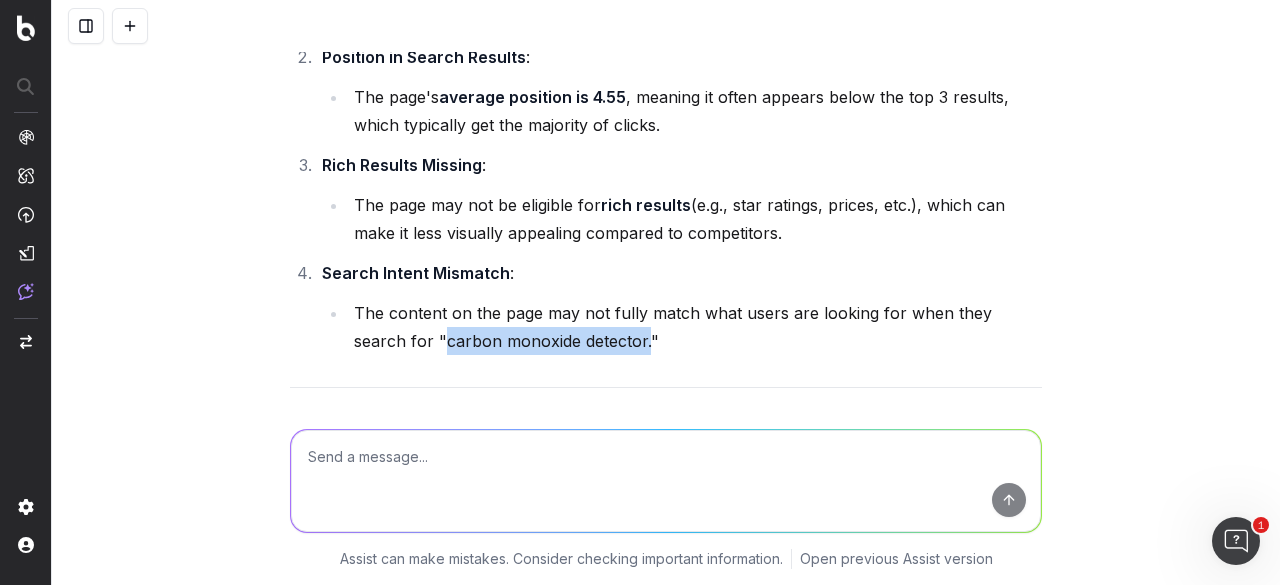 drag, startPoint x: 584, startPoint y: 227, endPoint x: 378, endPoint y: 249, distance: 207.17143 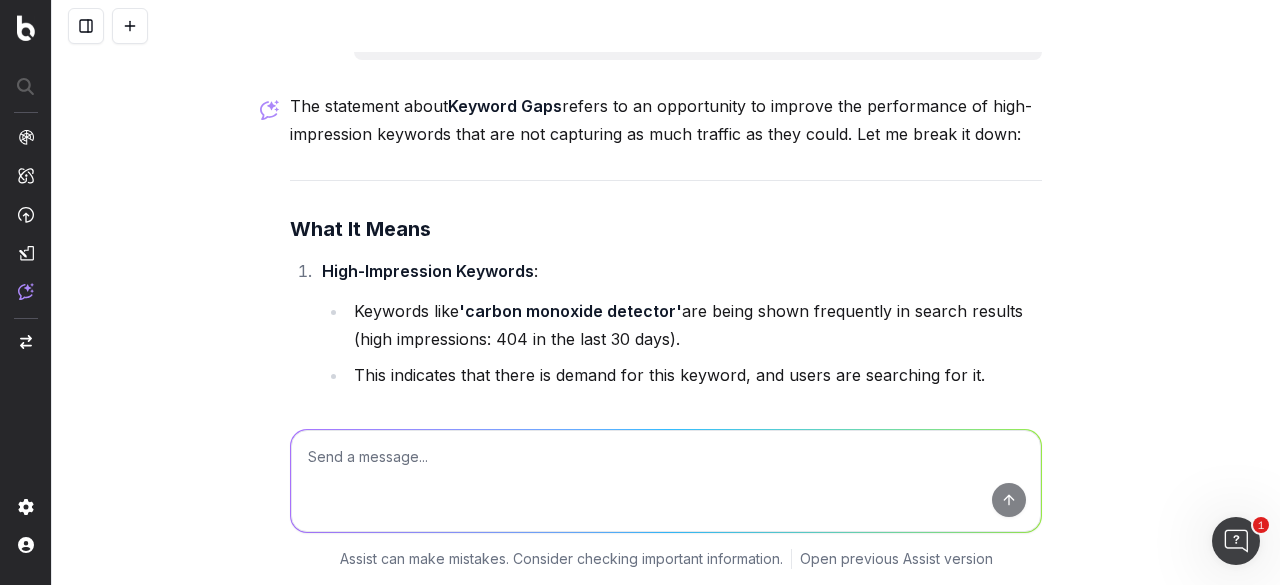 scroll, scrollTop: 16912, scrollLeft: 0, axis: vertical 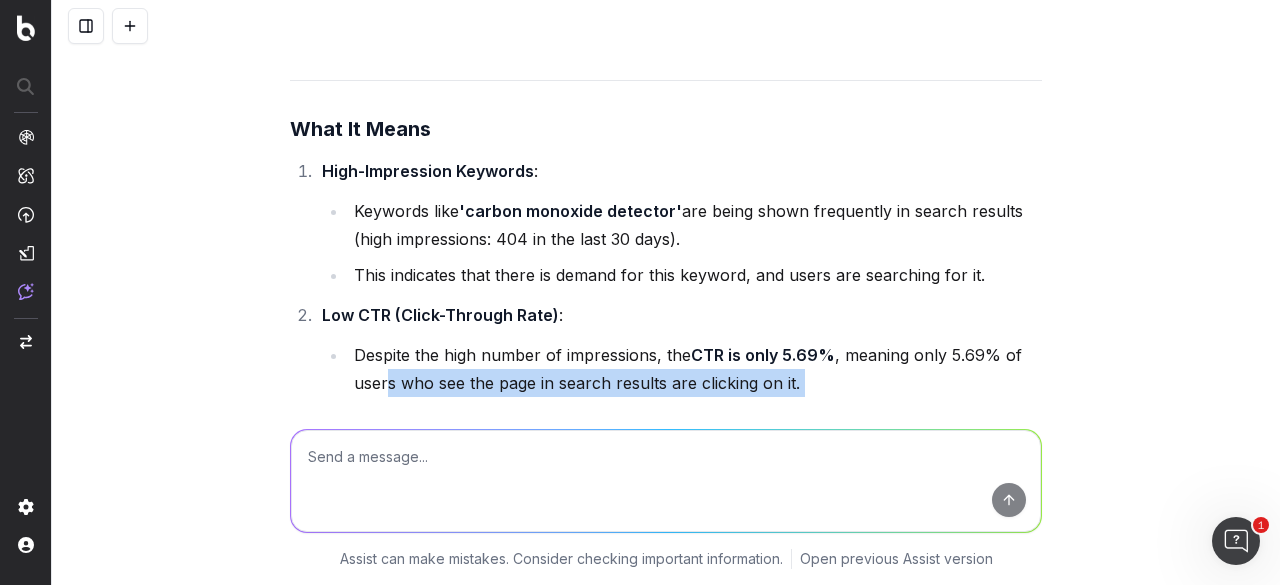 drag, startPoint x: 382, startPoint y: 266, endPoint x: 945, endPoint y: 304, distance: 564.28094 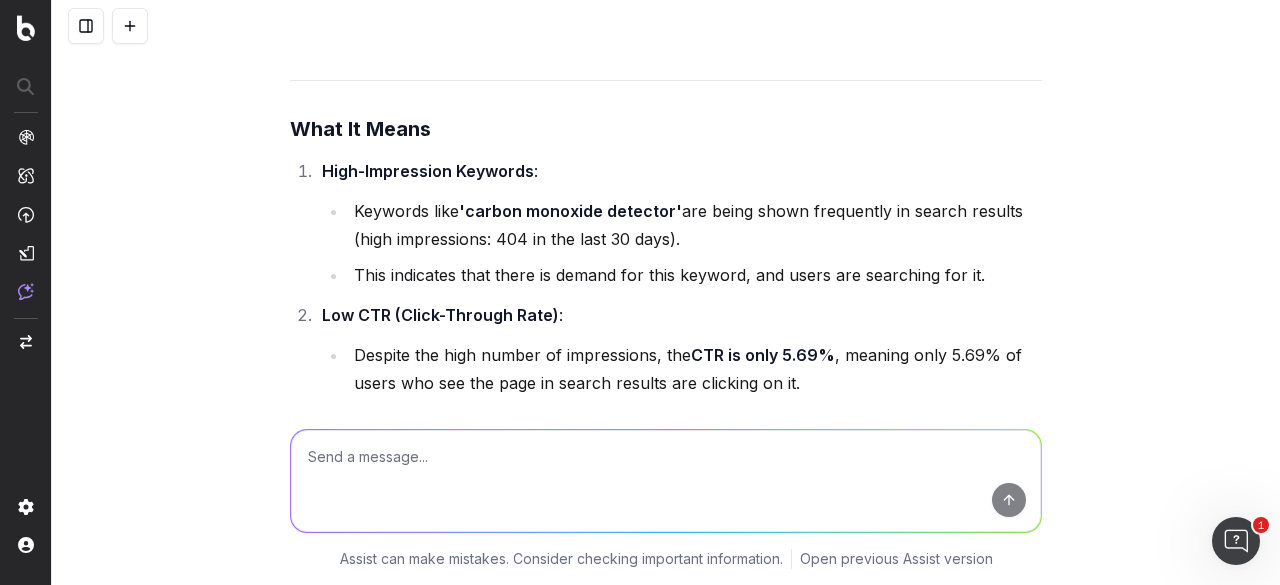 click on "A low CTR suggests that the page is not effectively attracting clicks, even though it is visible in search results." at bounding box center [695, 433] 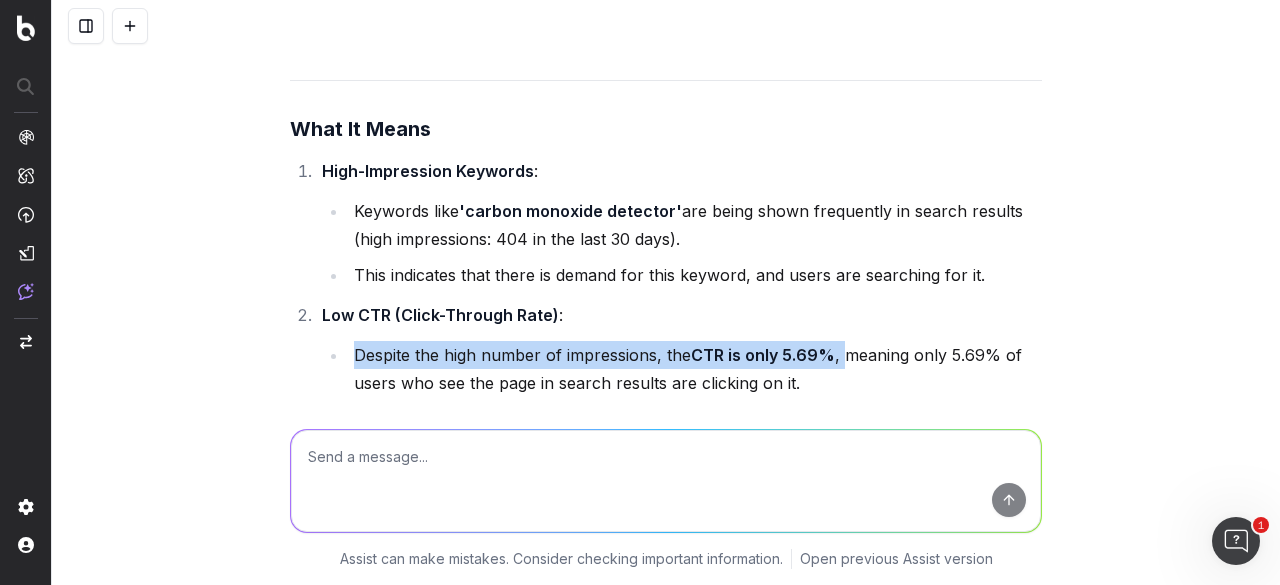 drag, startPoint x: 346, startPoint y: 245, endPoint x: 838, endPoint y: 254, distance: 492.0823 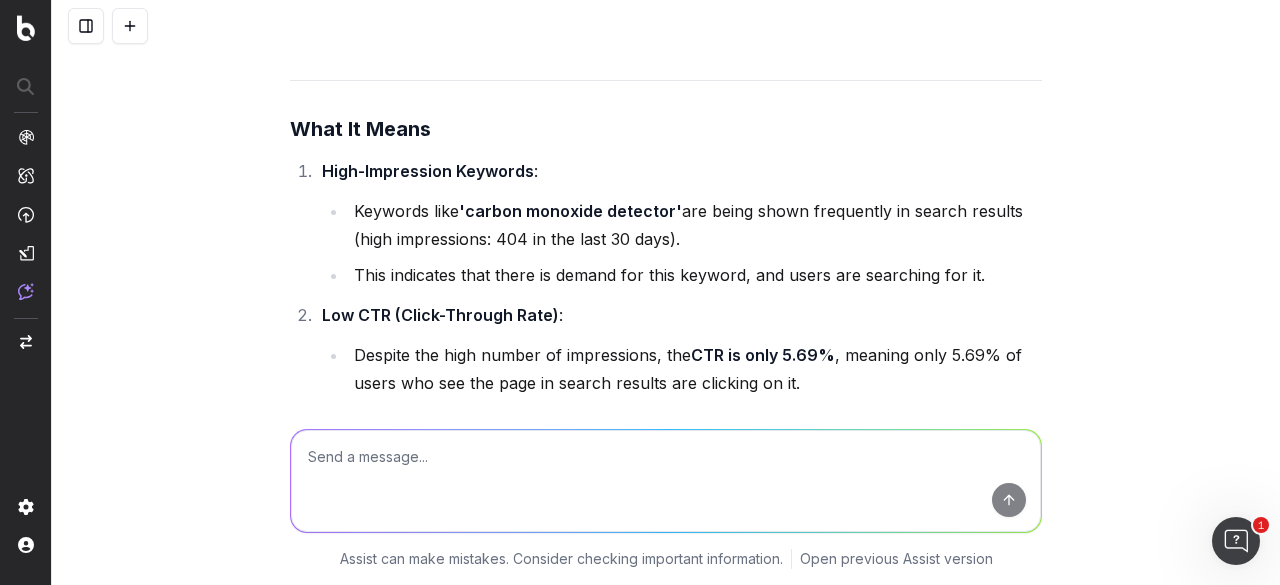click on "Despite the high number of impressions, the  CTR is only 5.69% , meaning only 5.69% of users who see the page in search results are clicking on it. A low CTR suggests that the page is not effectively attracting clicks, even though it is visible in search results." at bounding box center [682, 401] 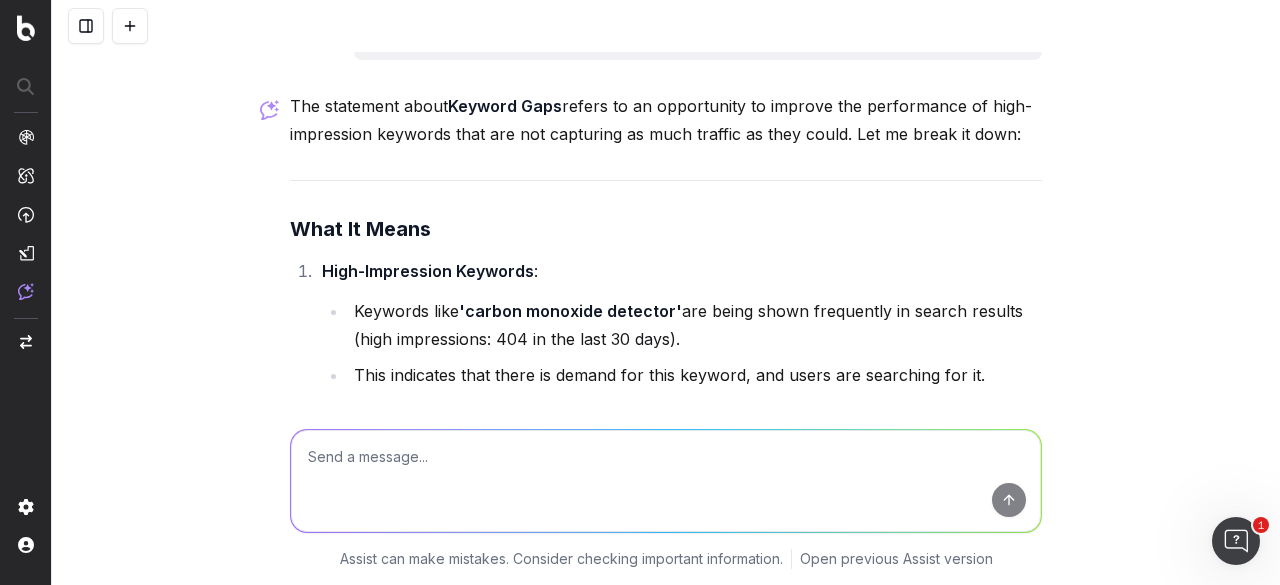 scroll, scrollTop: 17012, scrollLeft: 0, axis: vertical 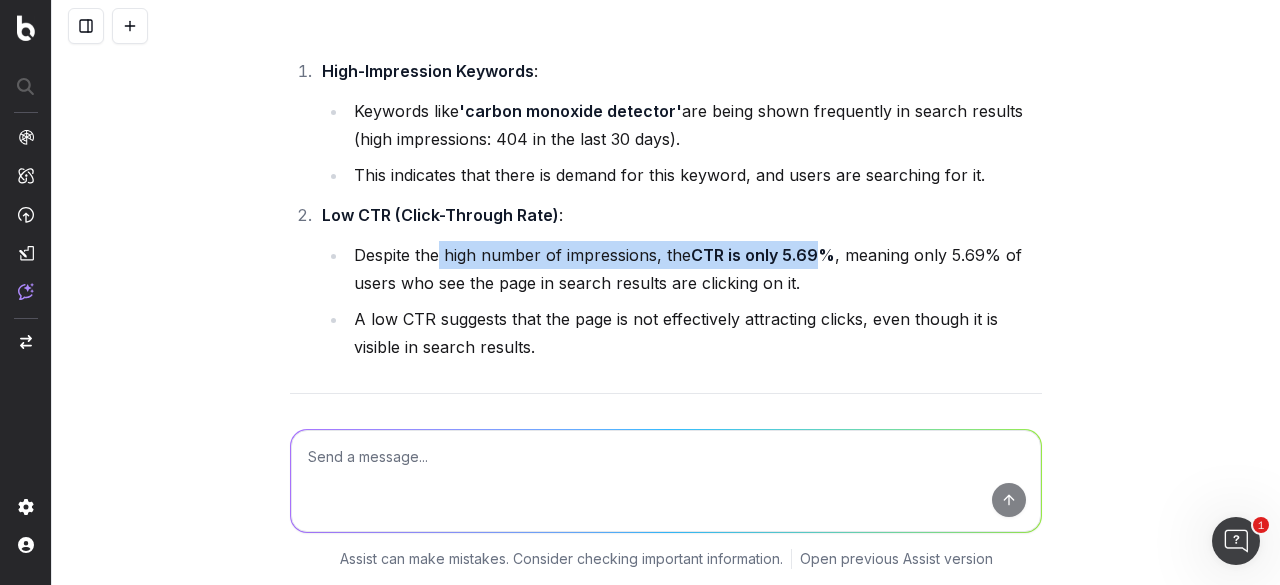 drag, startPoint x: 434, startPoint y: 139, endPoint x: 812, endPoint y: 154, distance: 378.29752 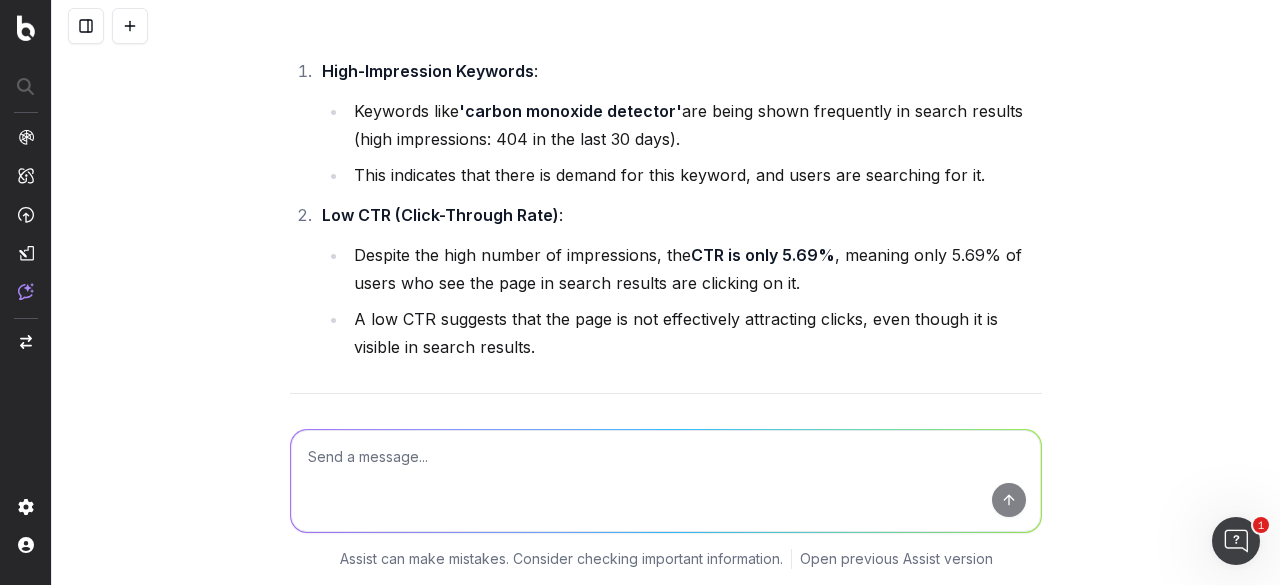 click on "Despite the high number of impressions, the  CTR is only 5.69% , meaning only 5.69% of users who see the page in search results are clicking on it." at bounding box center (695, 269) 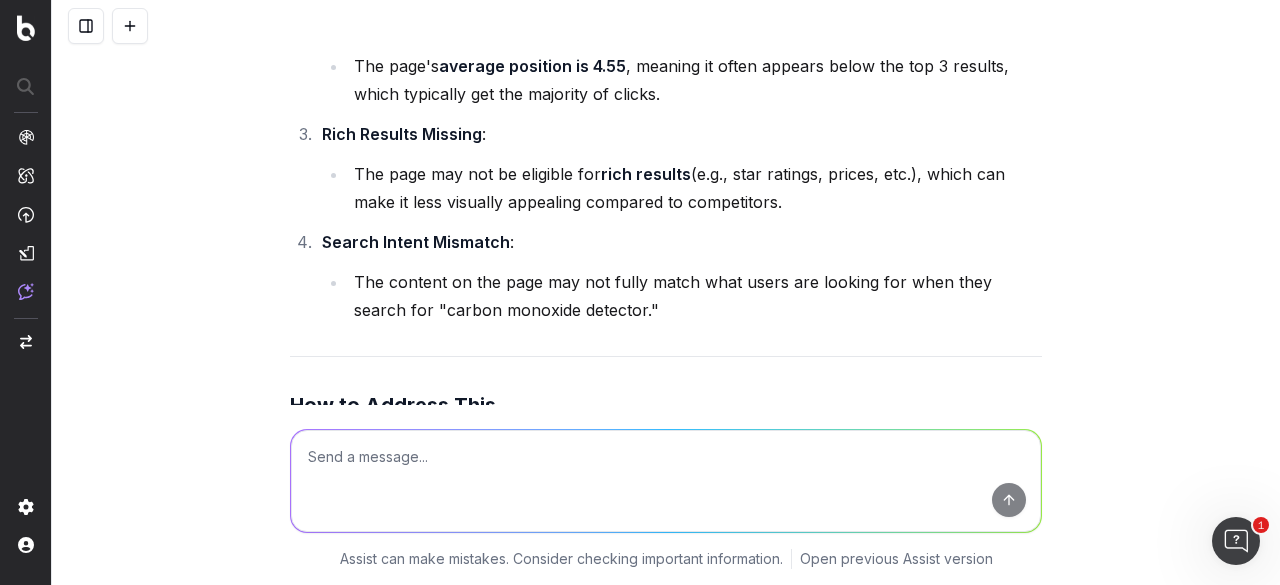 scroll, scrollTop: 17812, scrollLeft: 0, axis: vertical 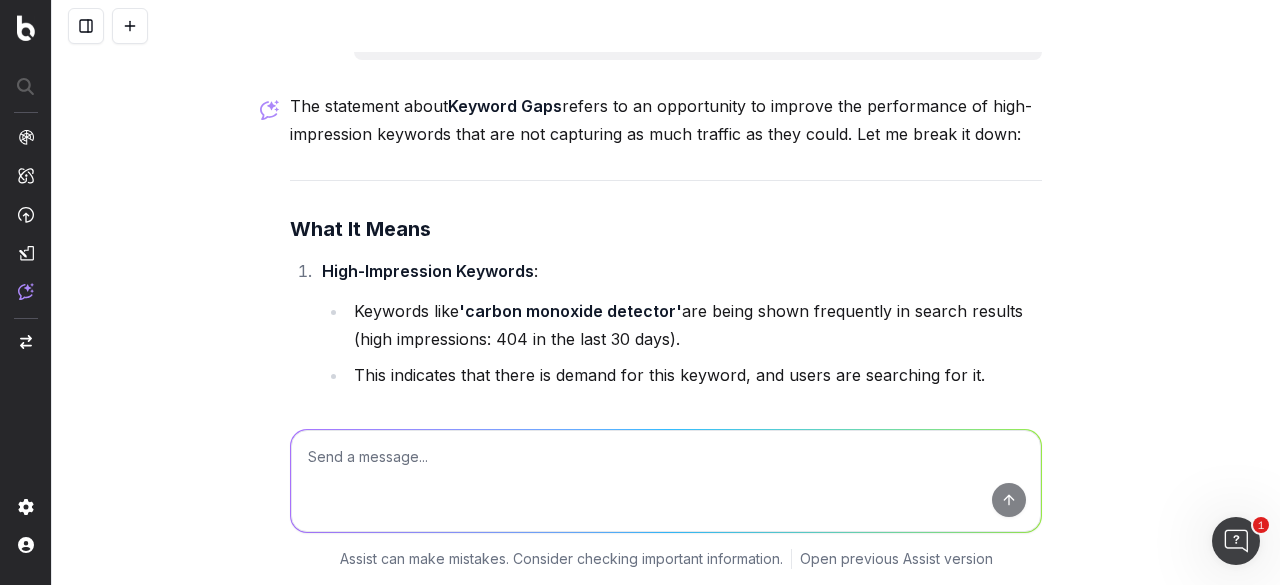 drag, startPoint x: 474, startPoint y: 267, endPoint x: 488, endPoint y: 192, distance: 76.29548 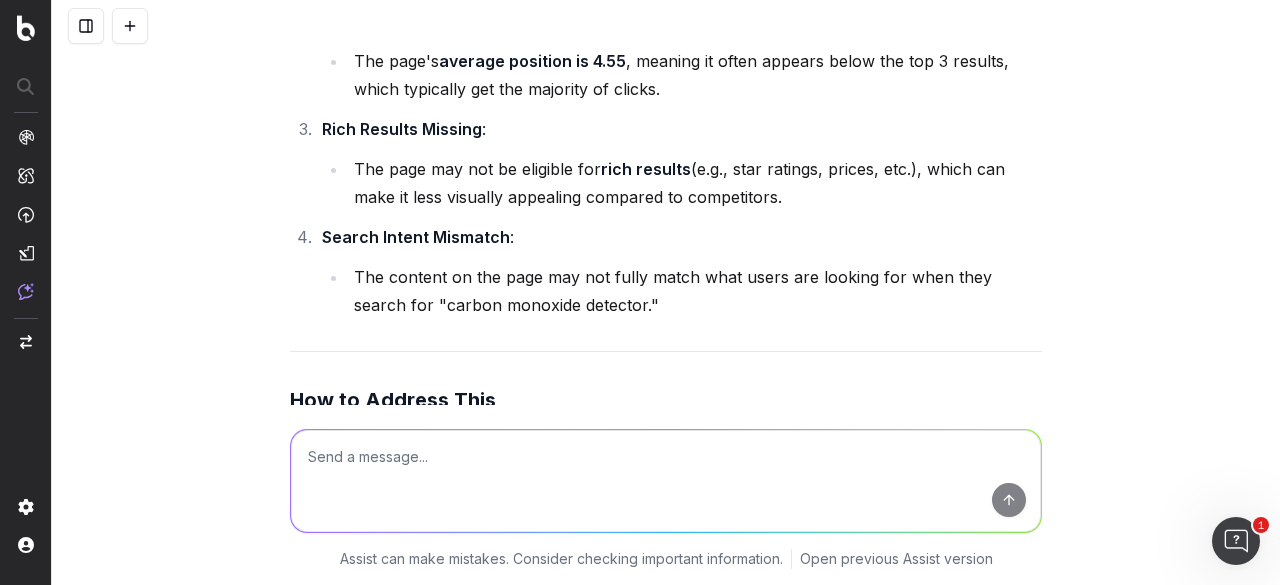 scroll, scrollTop: 17812, scrollLeft: 0, axis: vertical 